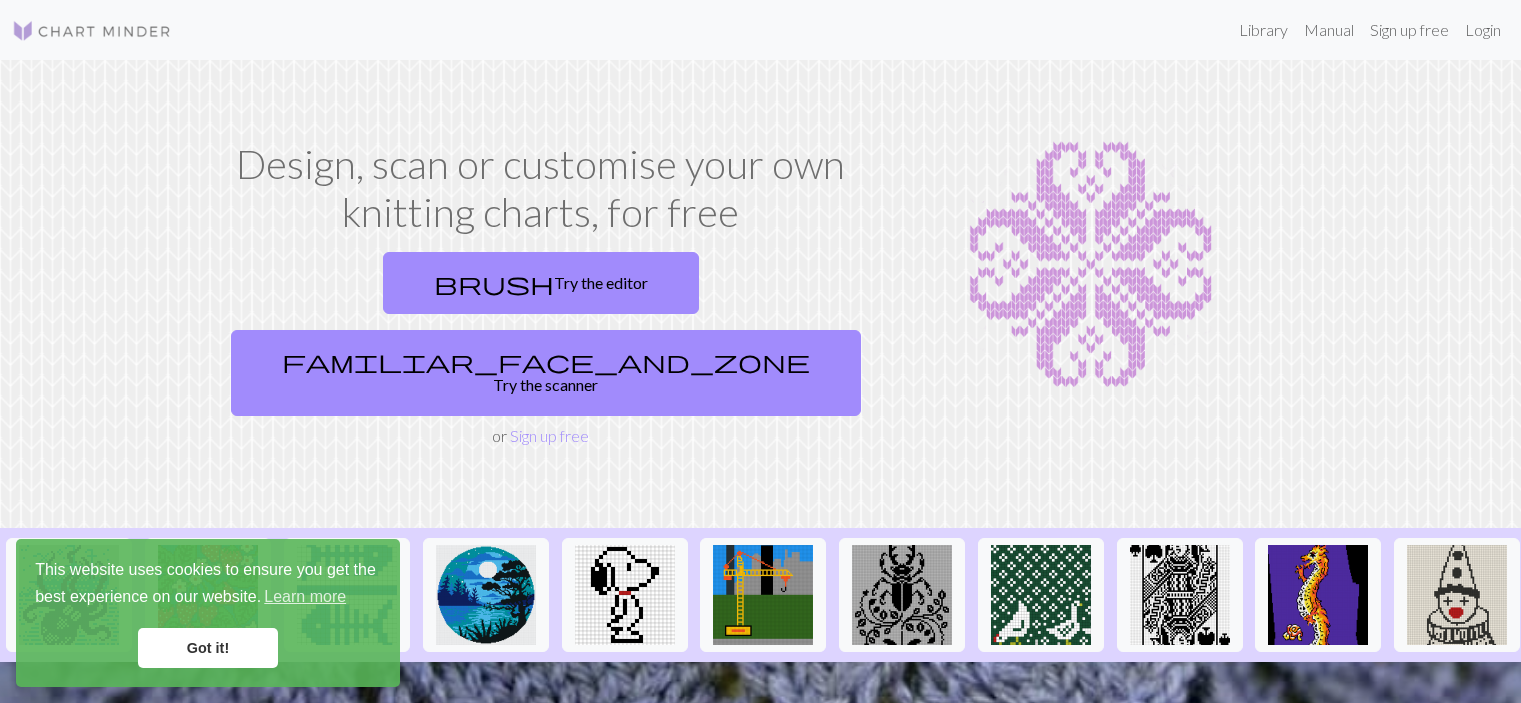 scroll, scrollTop: 0, scrollLeft: 0, axis: both 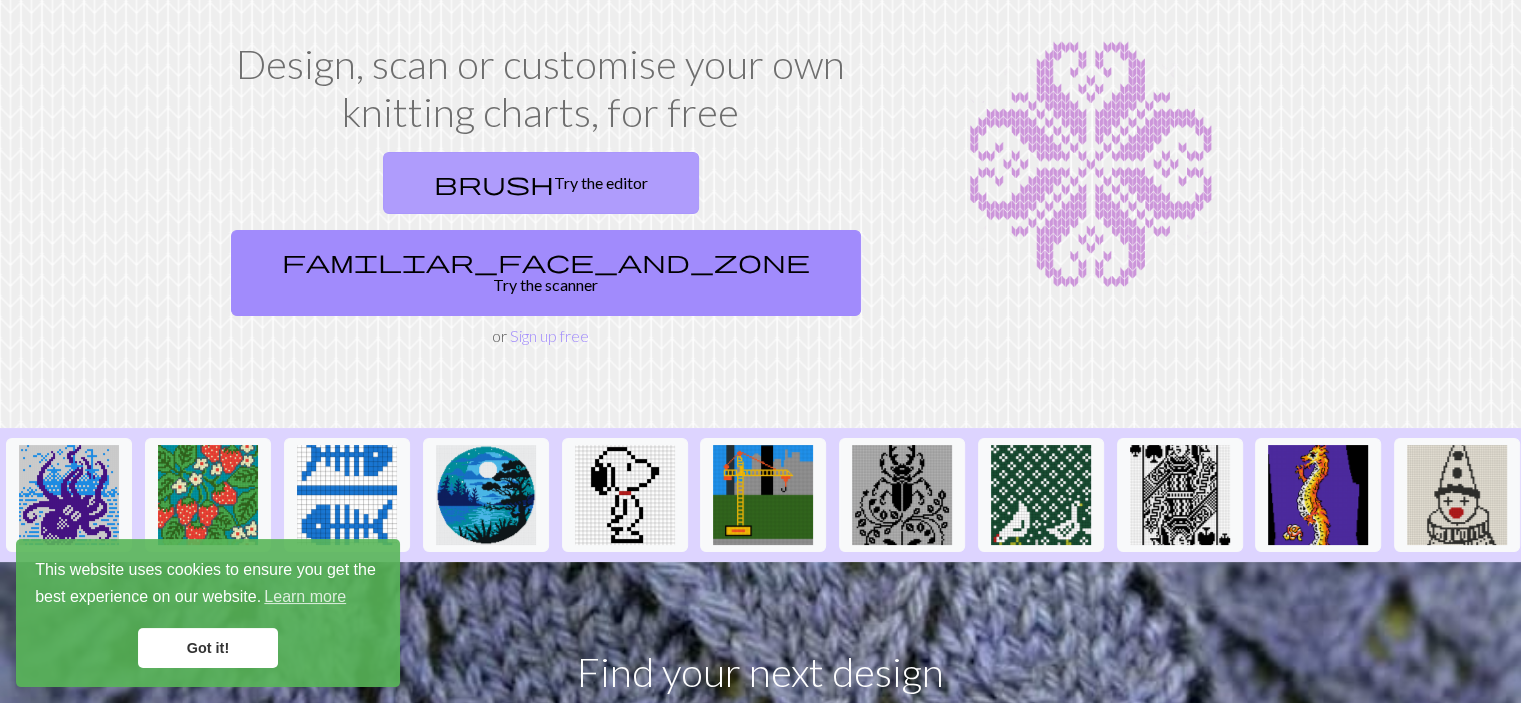 click on "brush  Try the editor" at bounding box center (541, 183) 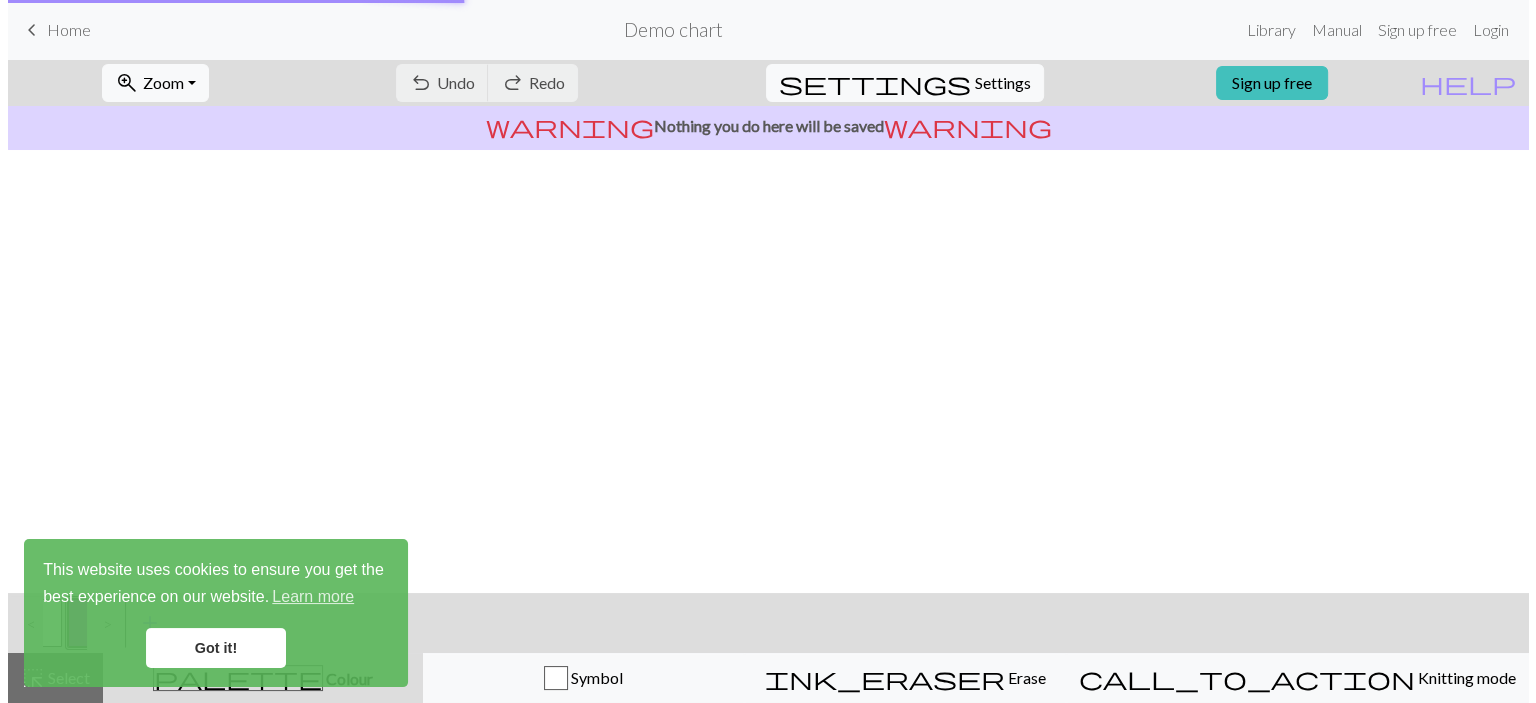 scroll, scrollTop: 0, scrollLeft: 0, axis: both 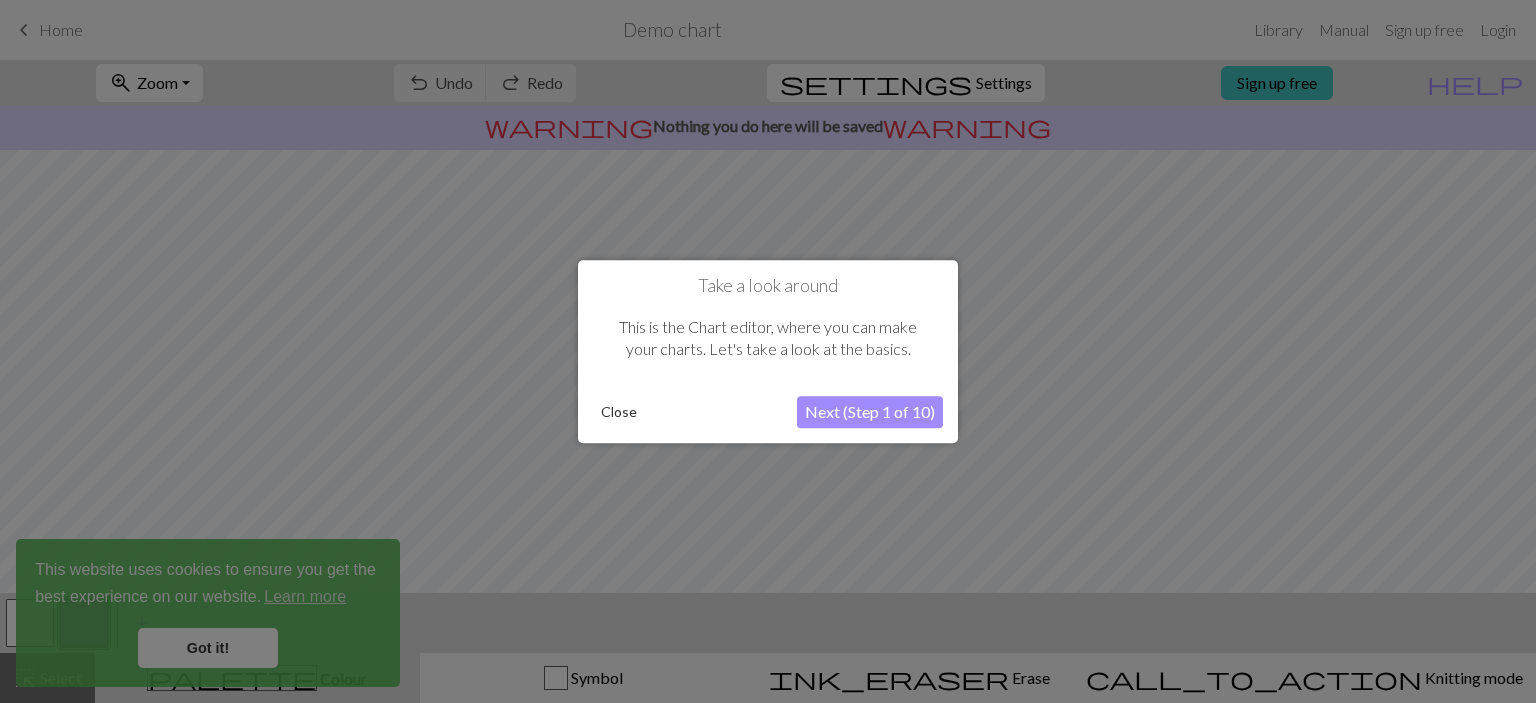 click on "Close" at bounding box center (619, 412) 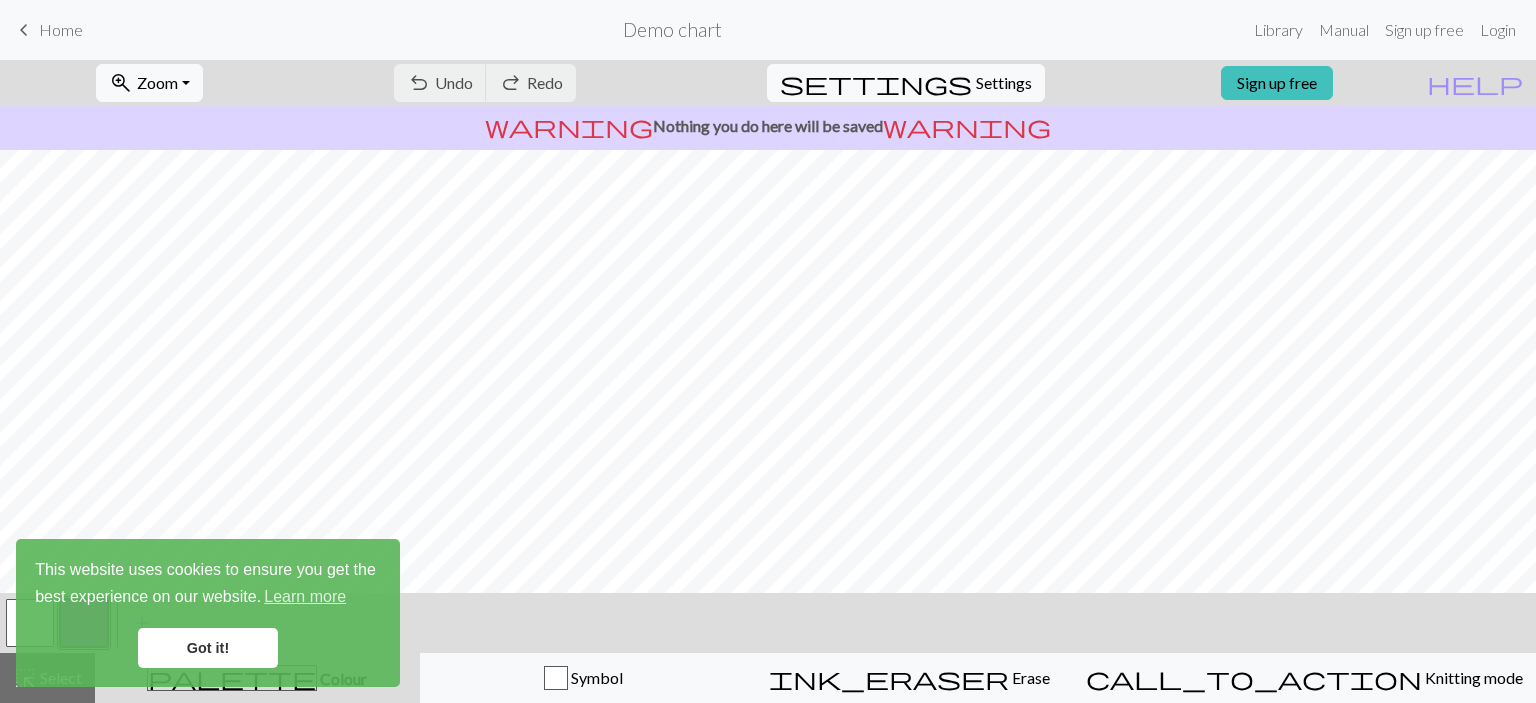 click on "keyboard_arrow_left" at bounding box center (24, 30) 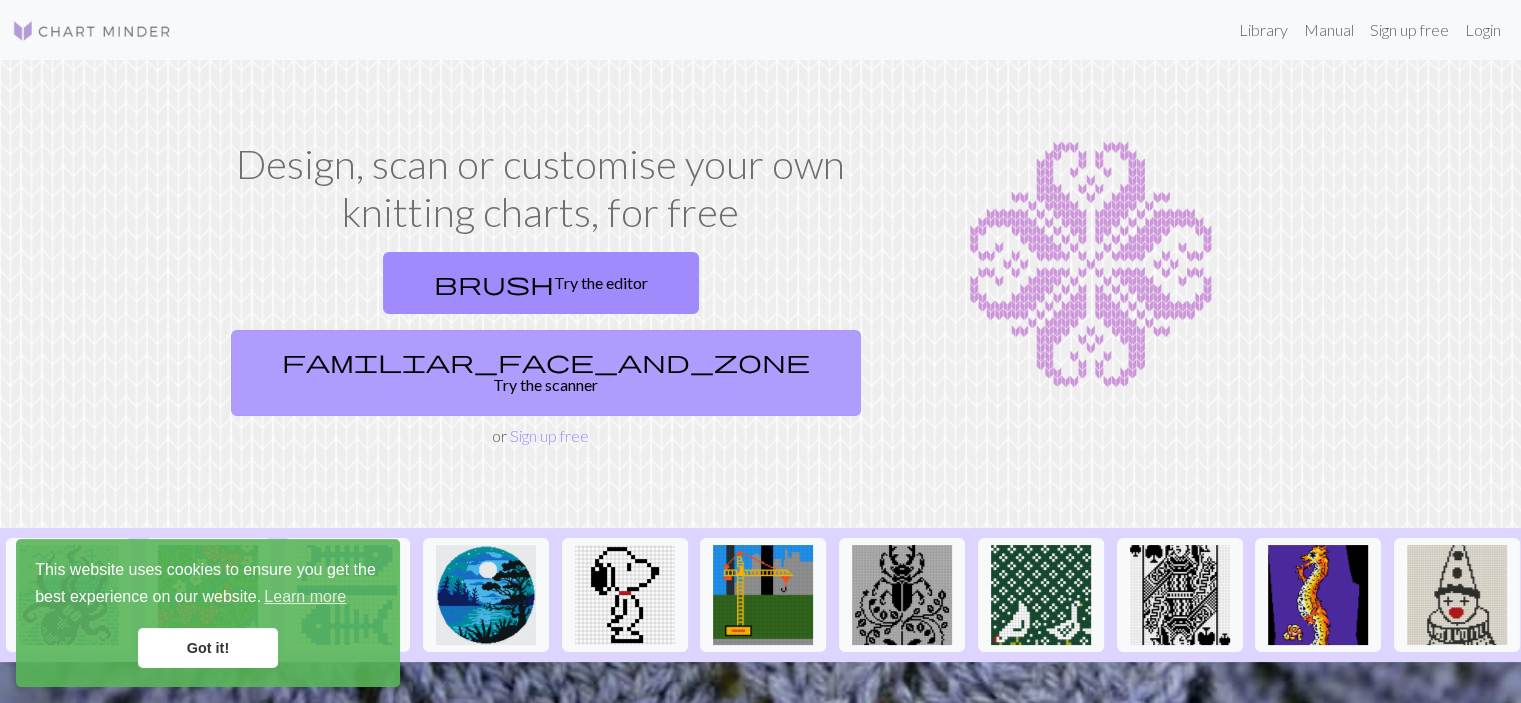 click on "familiar_face_and_zone  Try the scanner" at bounding box center [546, 373] 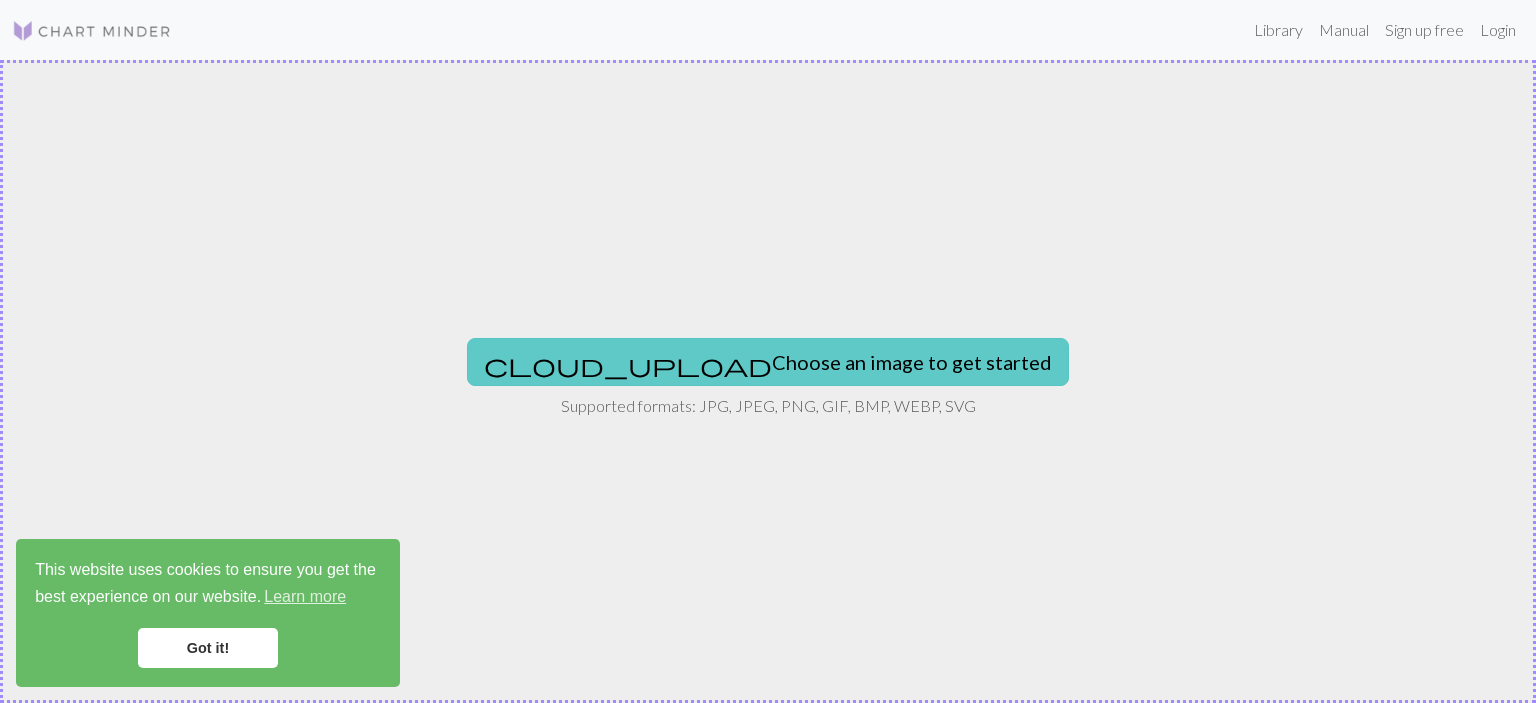 click on "cloud_upload  Choose an image to get started" at bounding box center (768, 362) 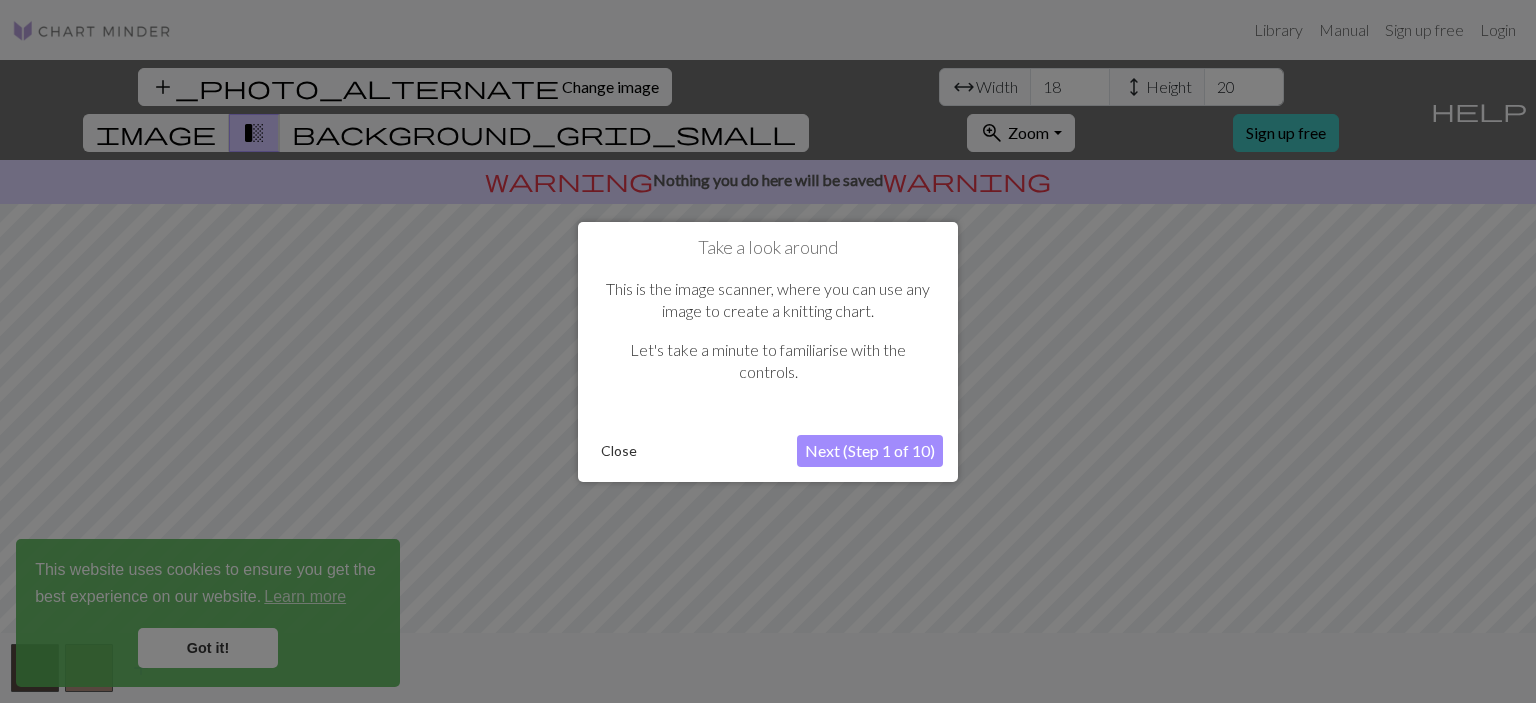 click on "Next (Step 1 of 10)" at bounding box center (870, 451) 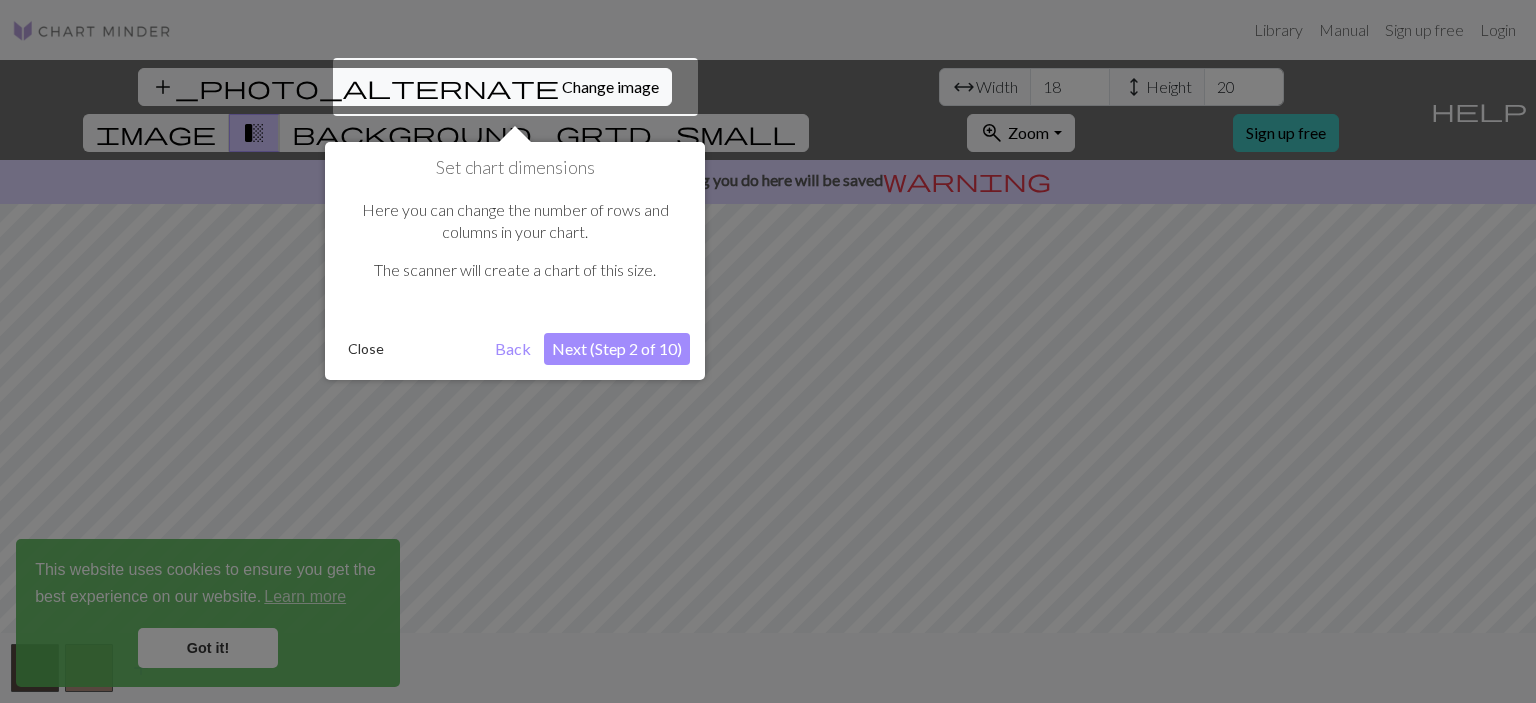 click on "Next (Step 2 of 10)" at bounding box center (617, 349) 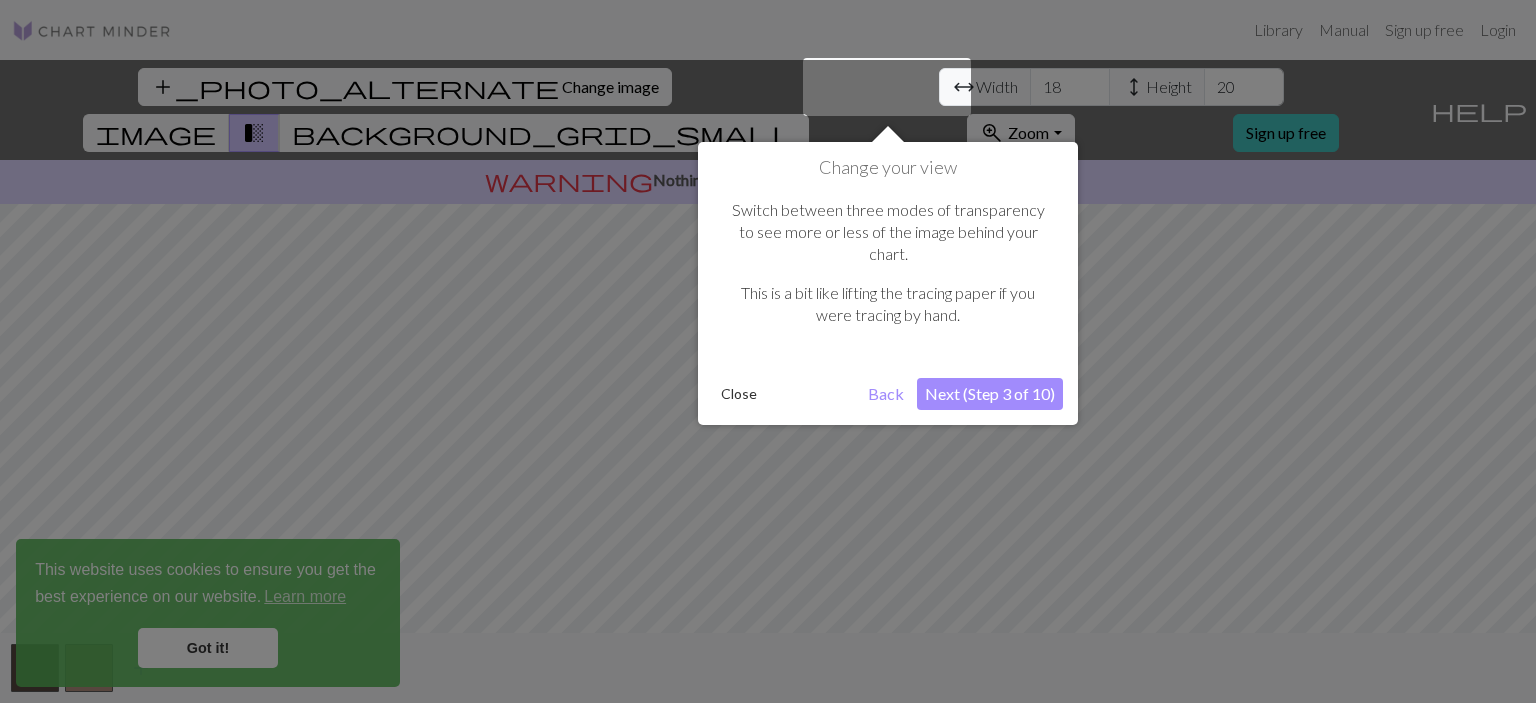 click on "Next (Step 3 of 10)" at bounding box center (990, 394) 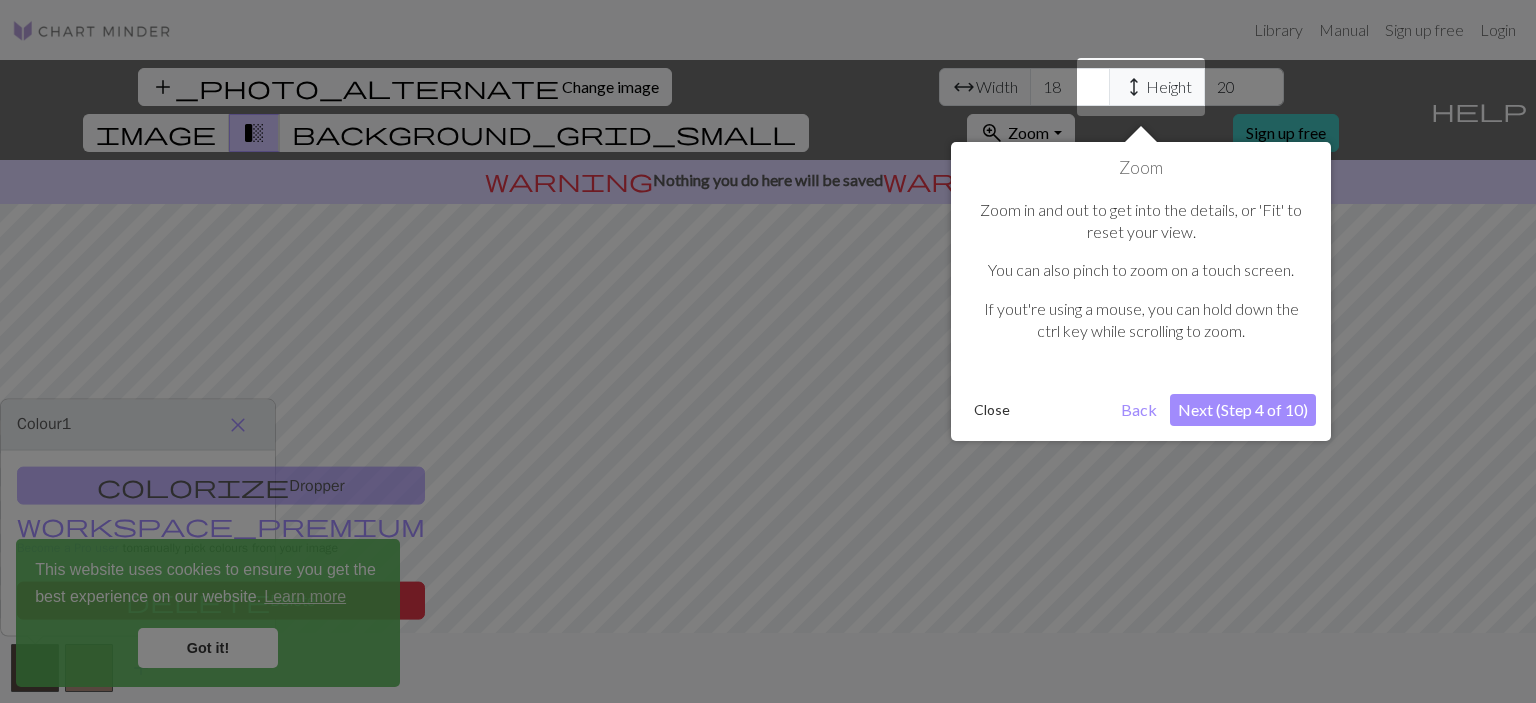 click on "Next (Step 4 of 10)" at bounding box center (1243, 410) 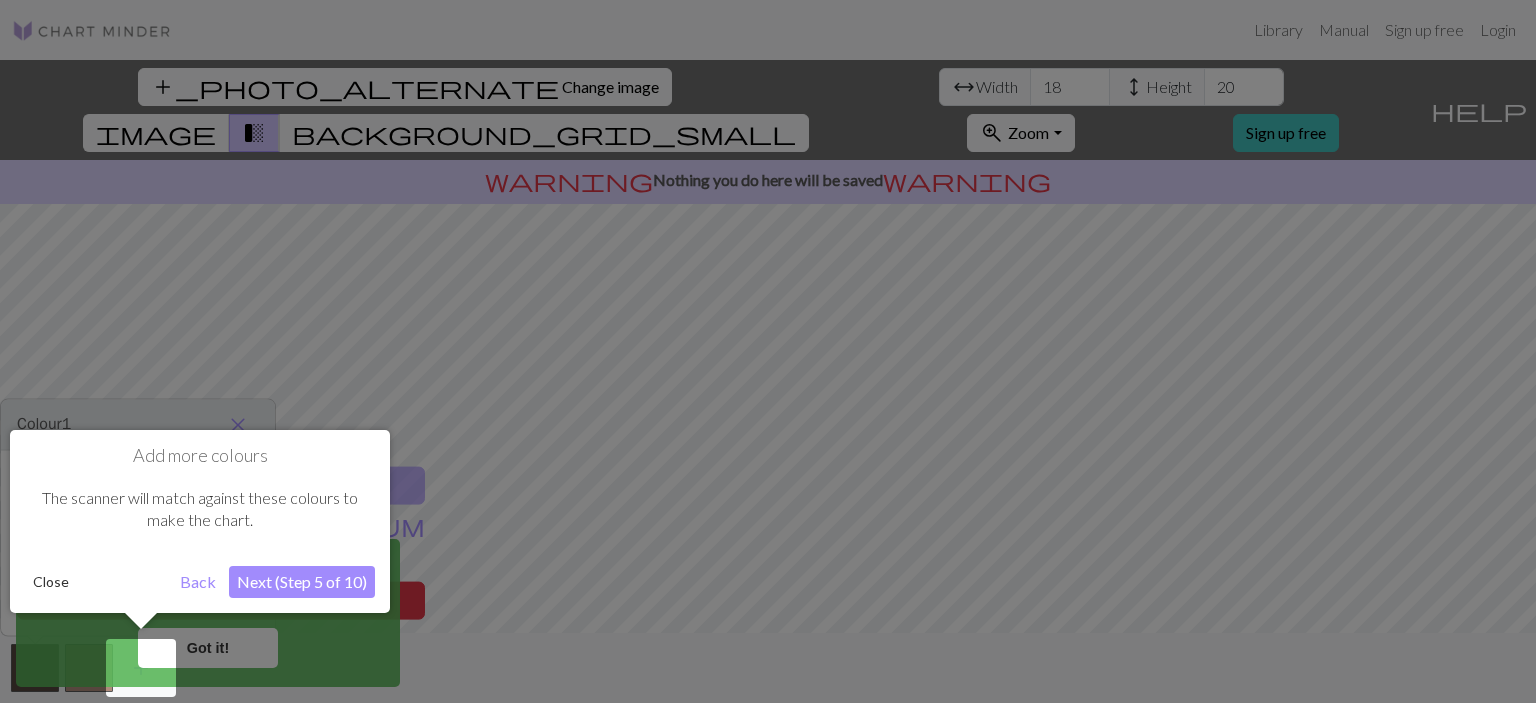 click on "Next (Step 5 of 10)" at bounding box center (302, 582) 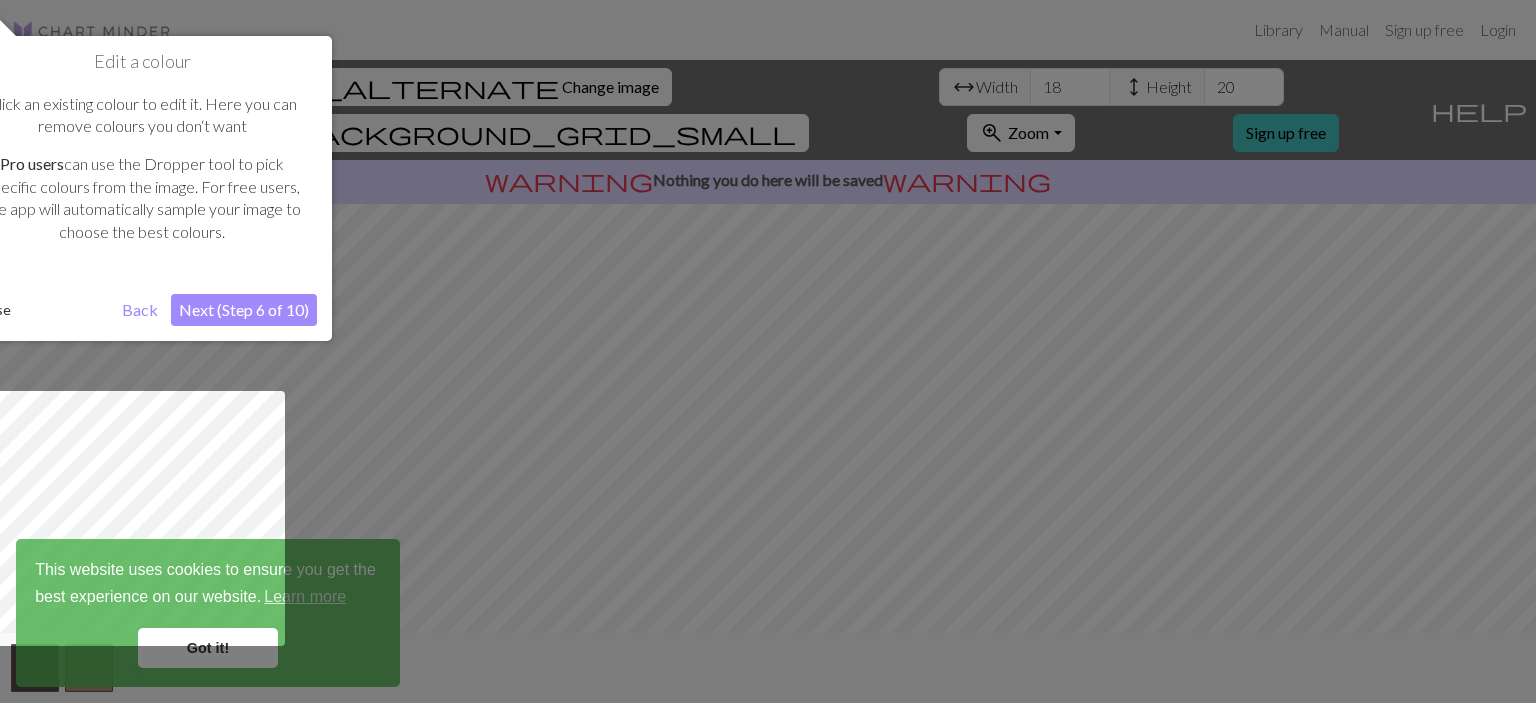 click on "Next (Step 6 of 10)" at bounding box center [244, 310] 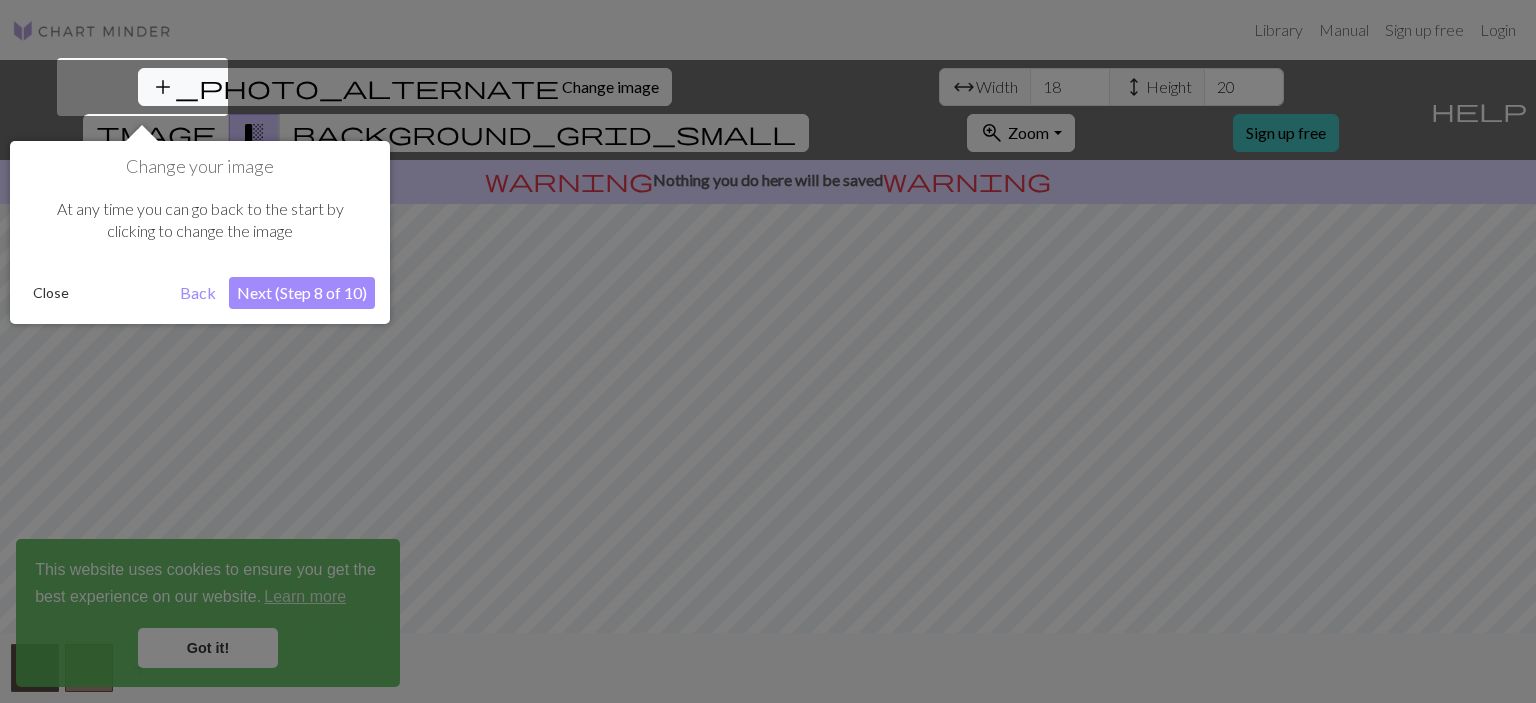 click on "Next (Step 8 of 10)" at bounding box center (302, 293) 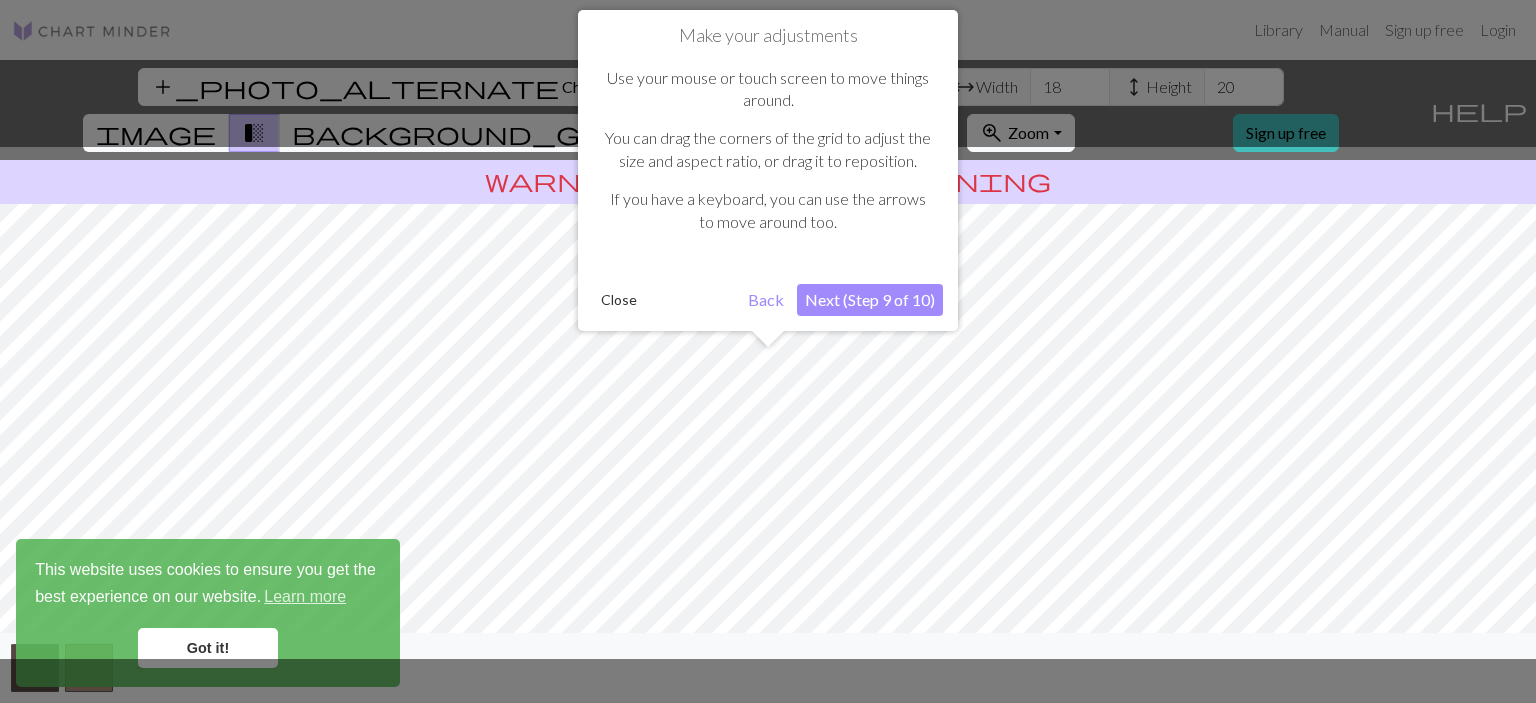 click on "Next (Step 9 of 10)" at bounding box center [870, 300] 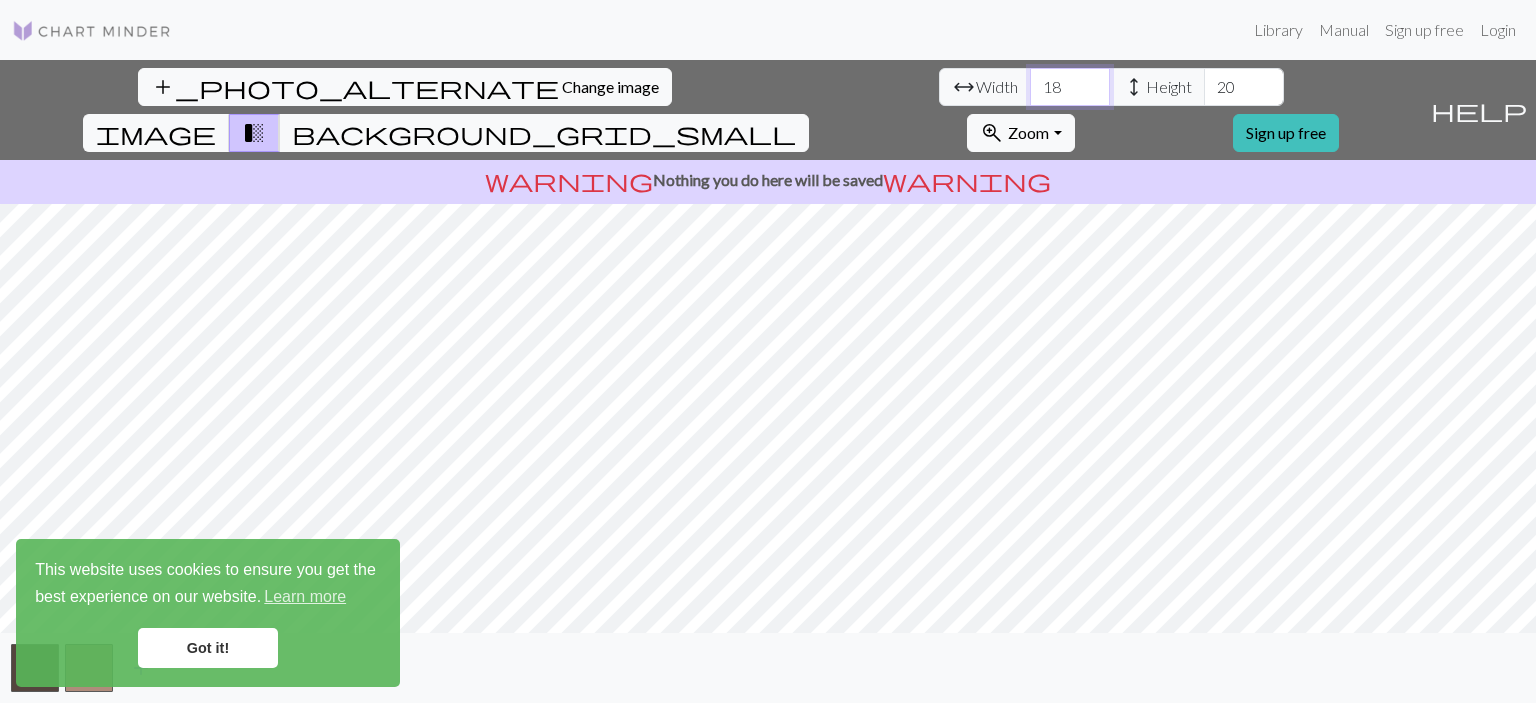 drag, startPoint x: 474, startPoint y: 85, endPoint x: 444, endPoint y: 91, distance: 30.594116 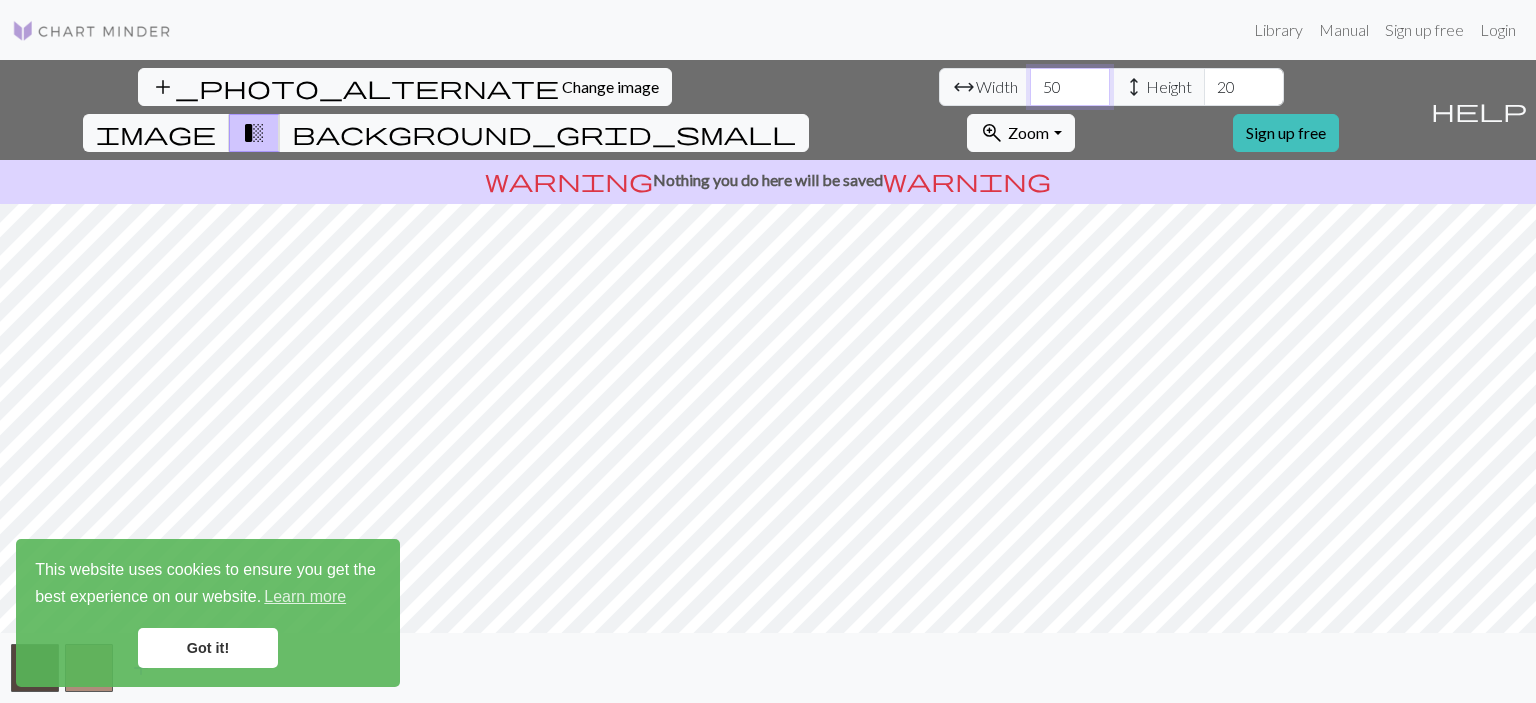 type on "50" 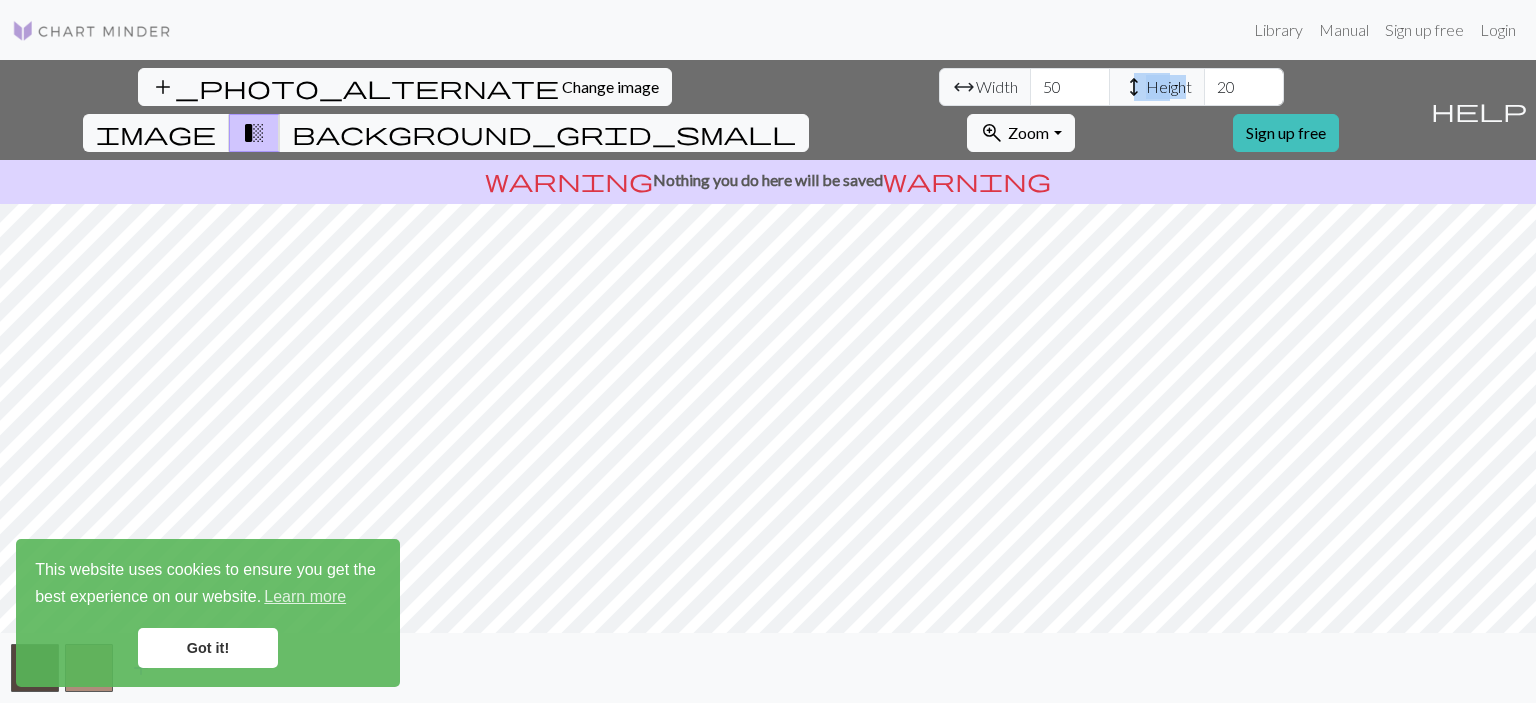 drag, startPoint x: 592, startPoint y: 88, endPoint x: 538, endPoint y: 87, distance: 54.00926 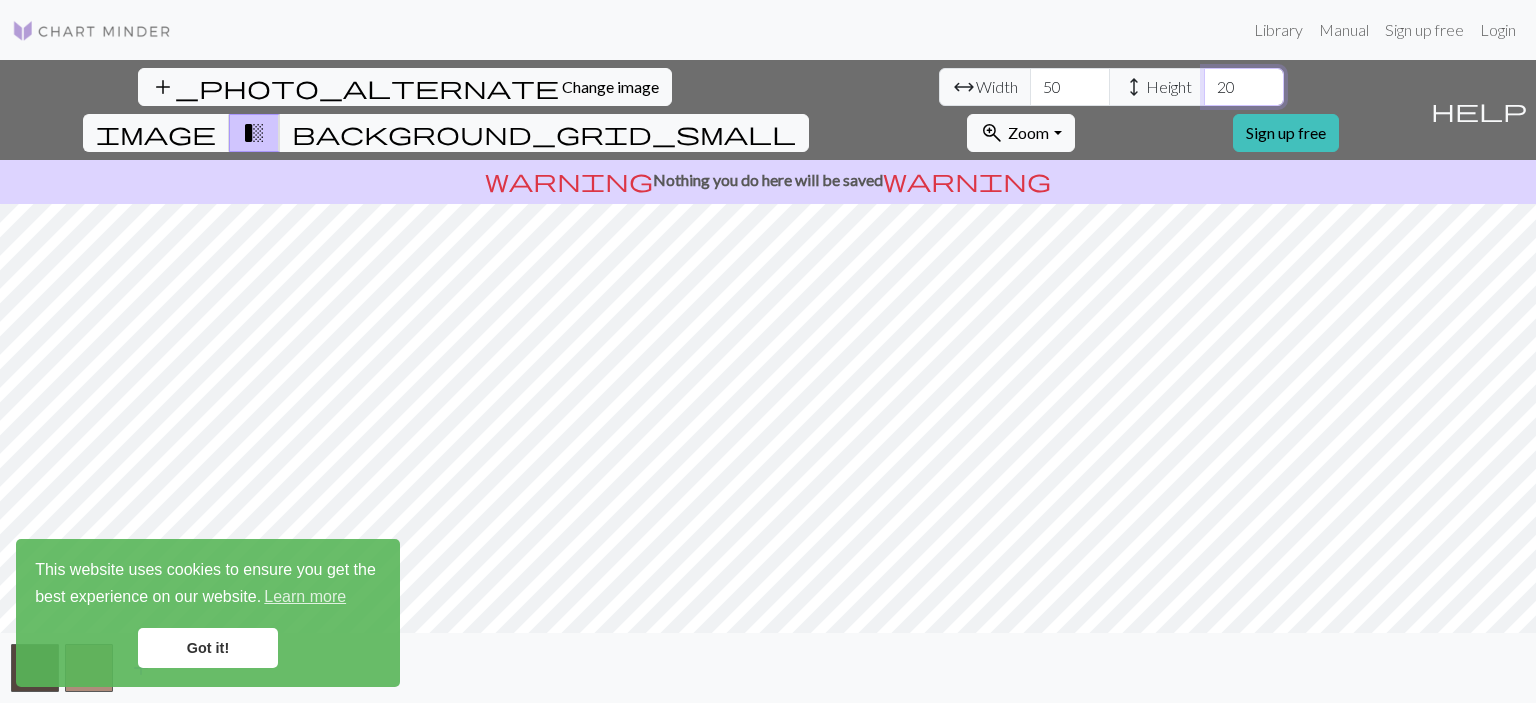 click on "20" at bounding box center [1244, 87] 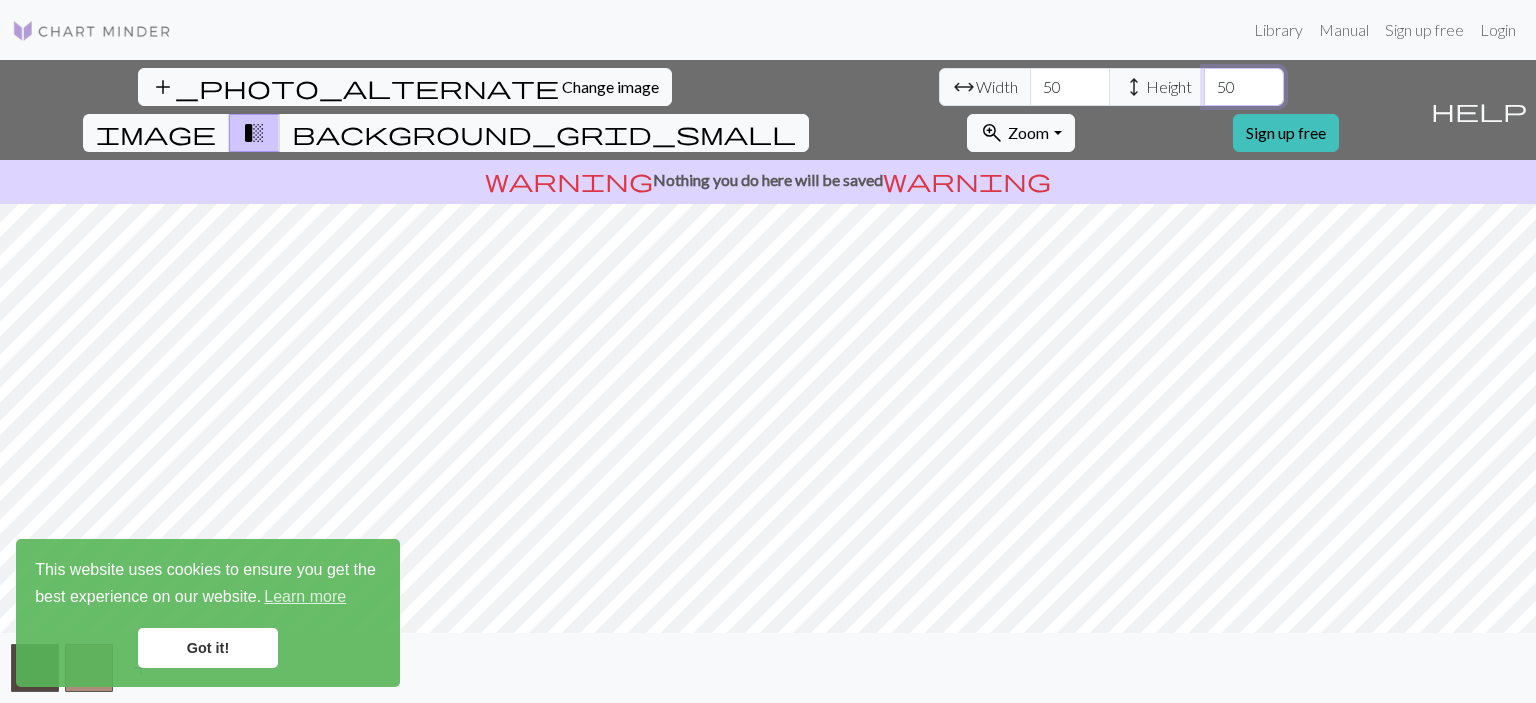 type on "50" 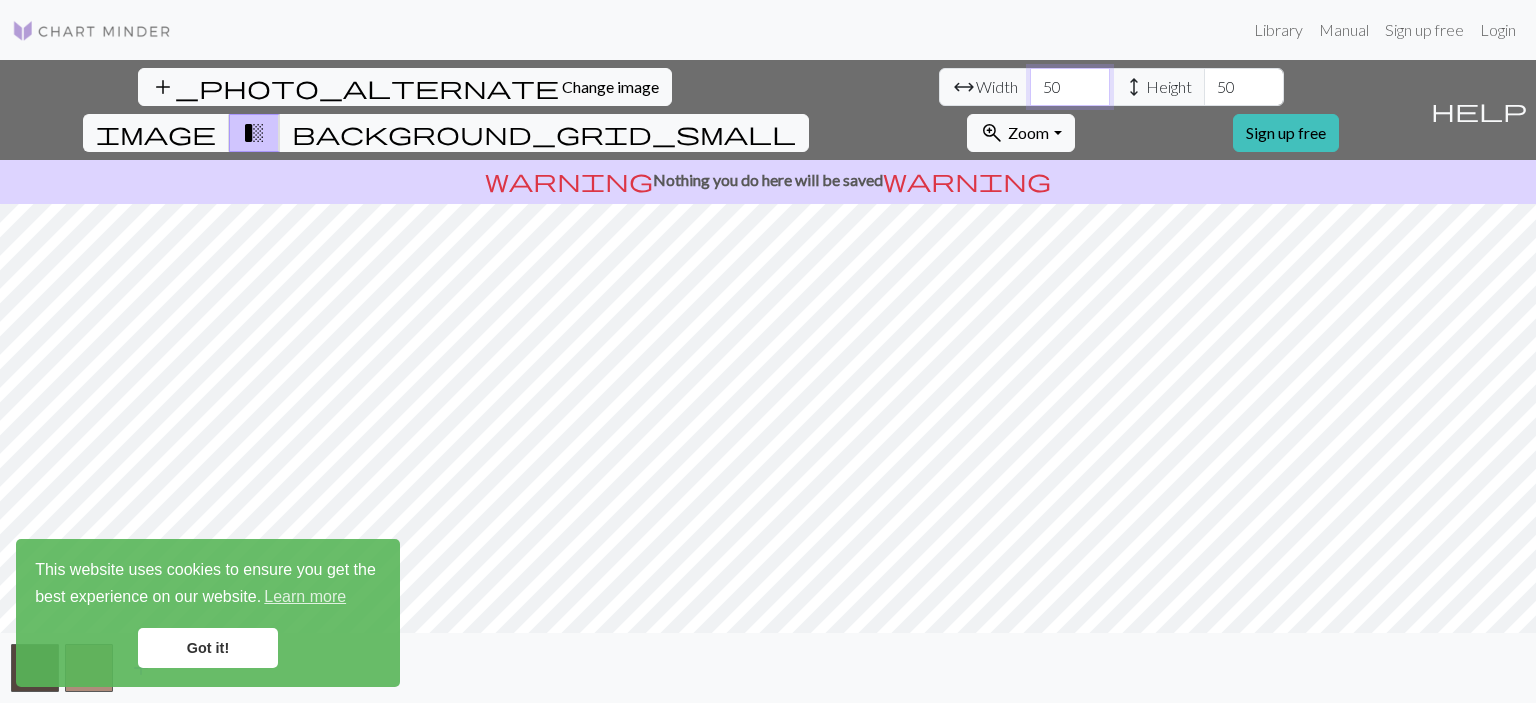 drag, startPoint x: 468, startPoint y: 87, endPoint x: 444, endPoint y: 89, distance: 24.083189 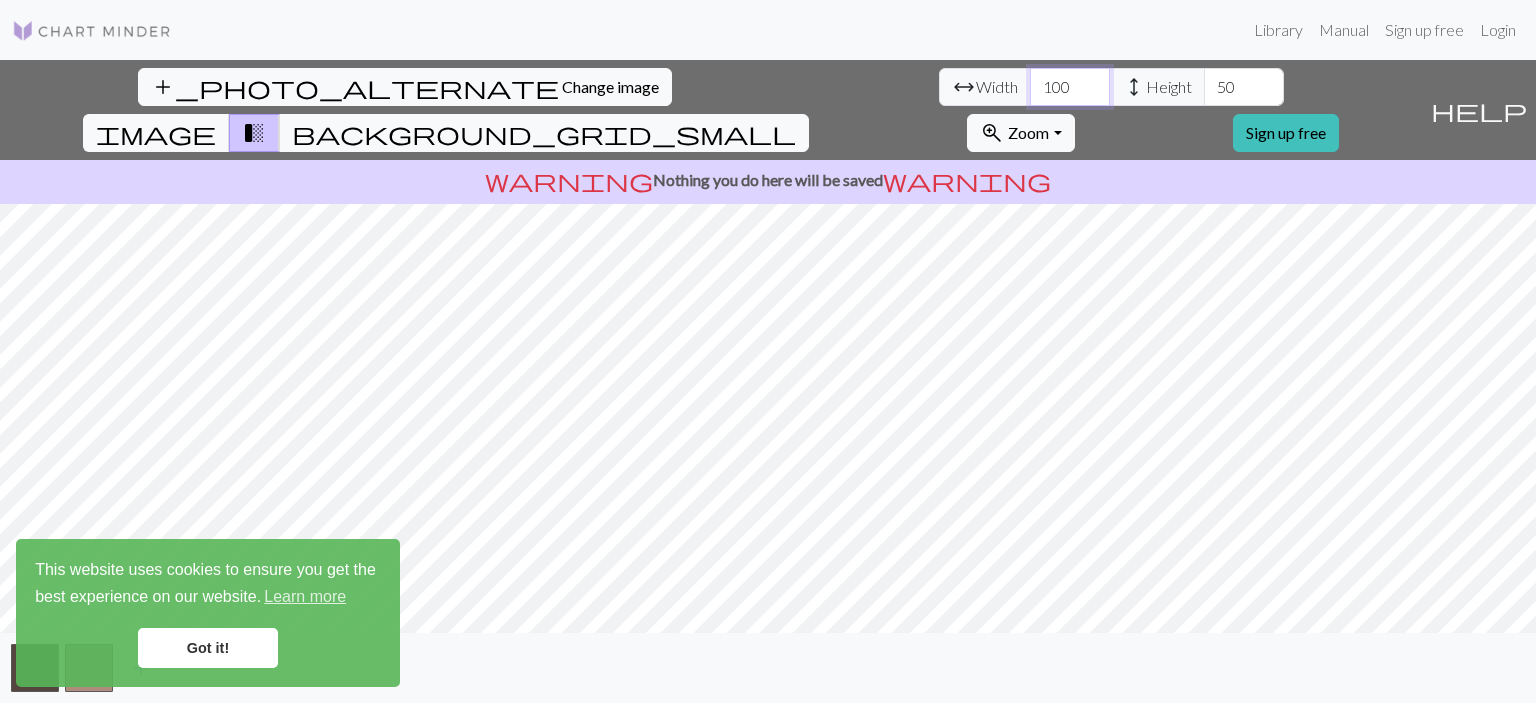 type on "100" 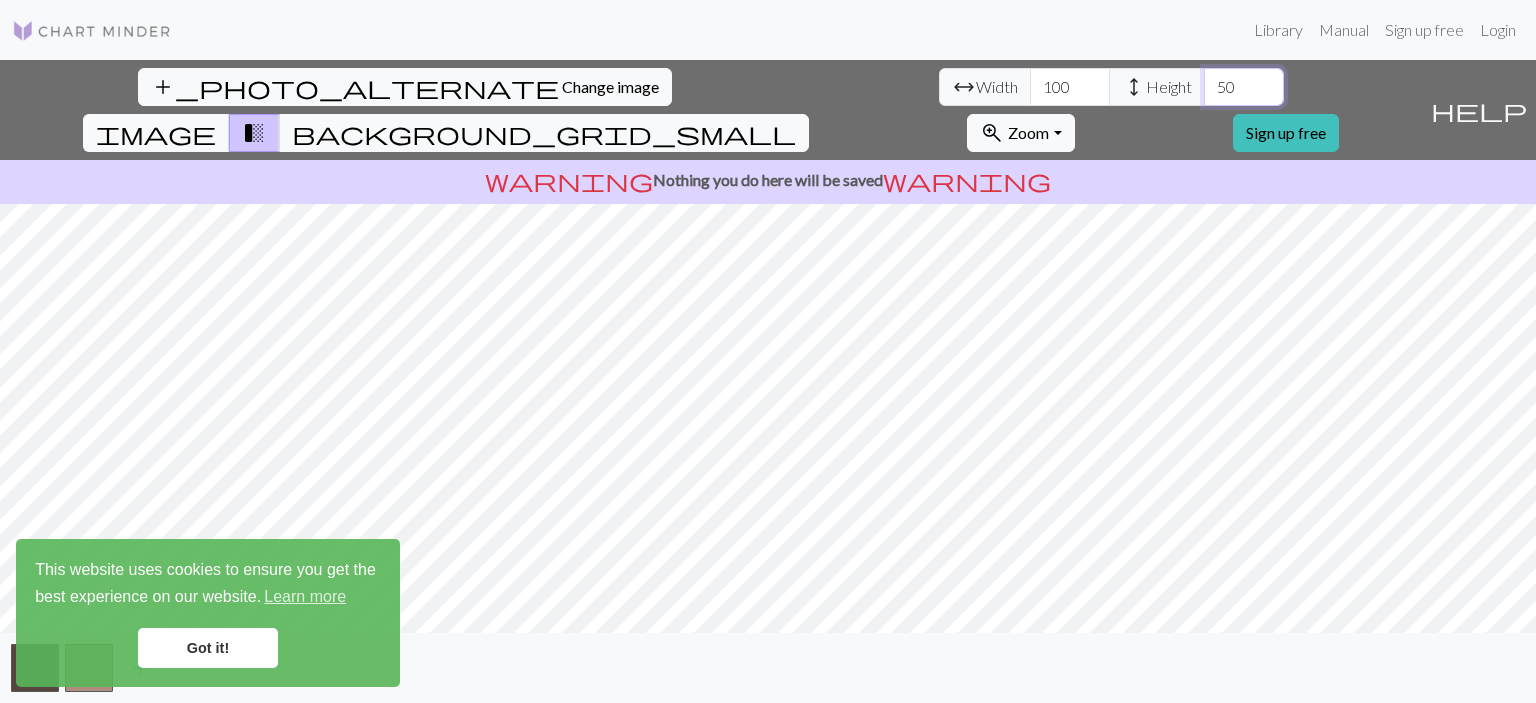 drag, startPoint x: 652, startPoint y: 87, endPoint x: 606, endPoint y: 79, distance: 46.69047 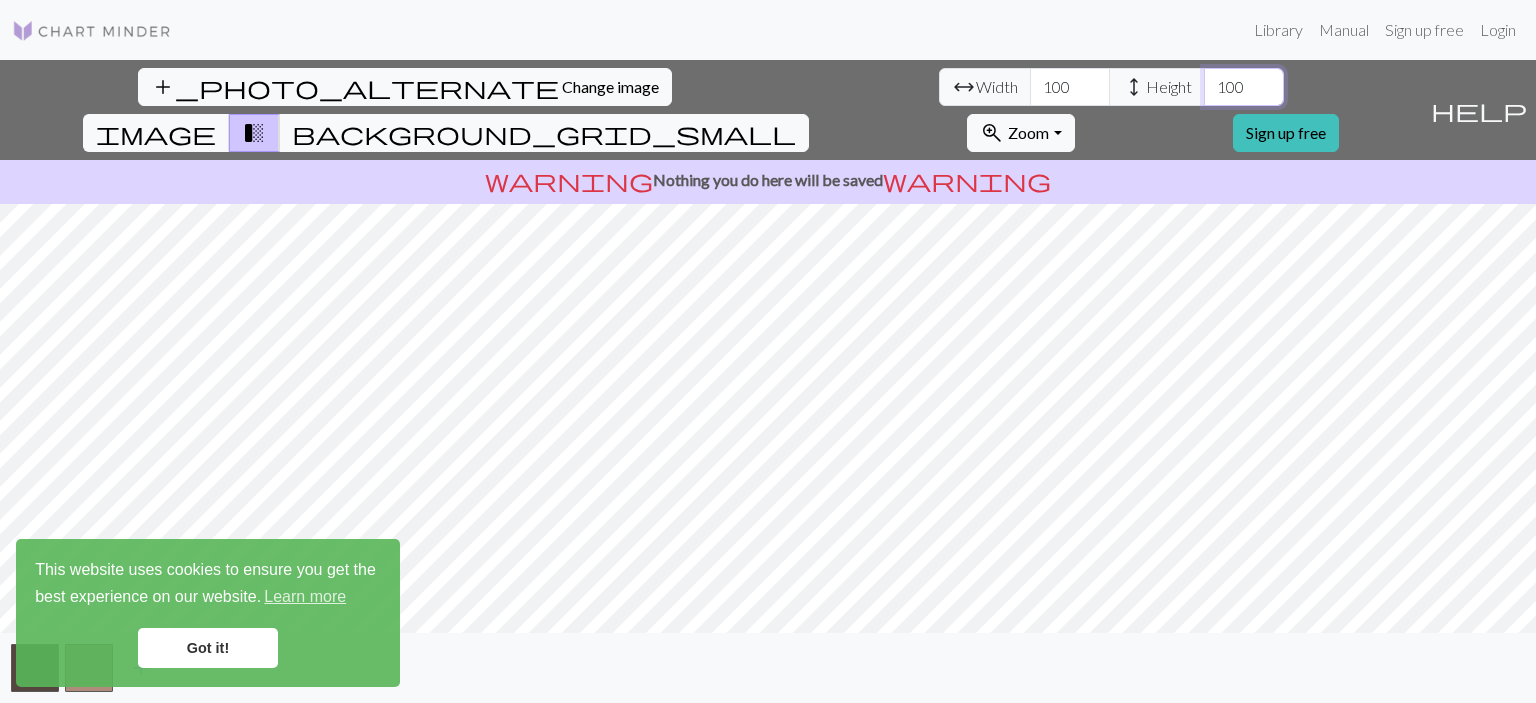 type on "100" 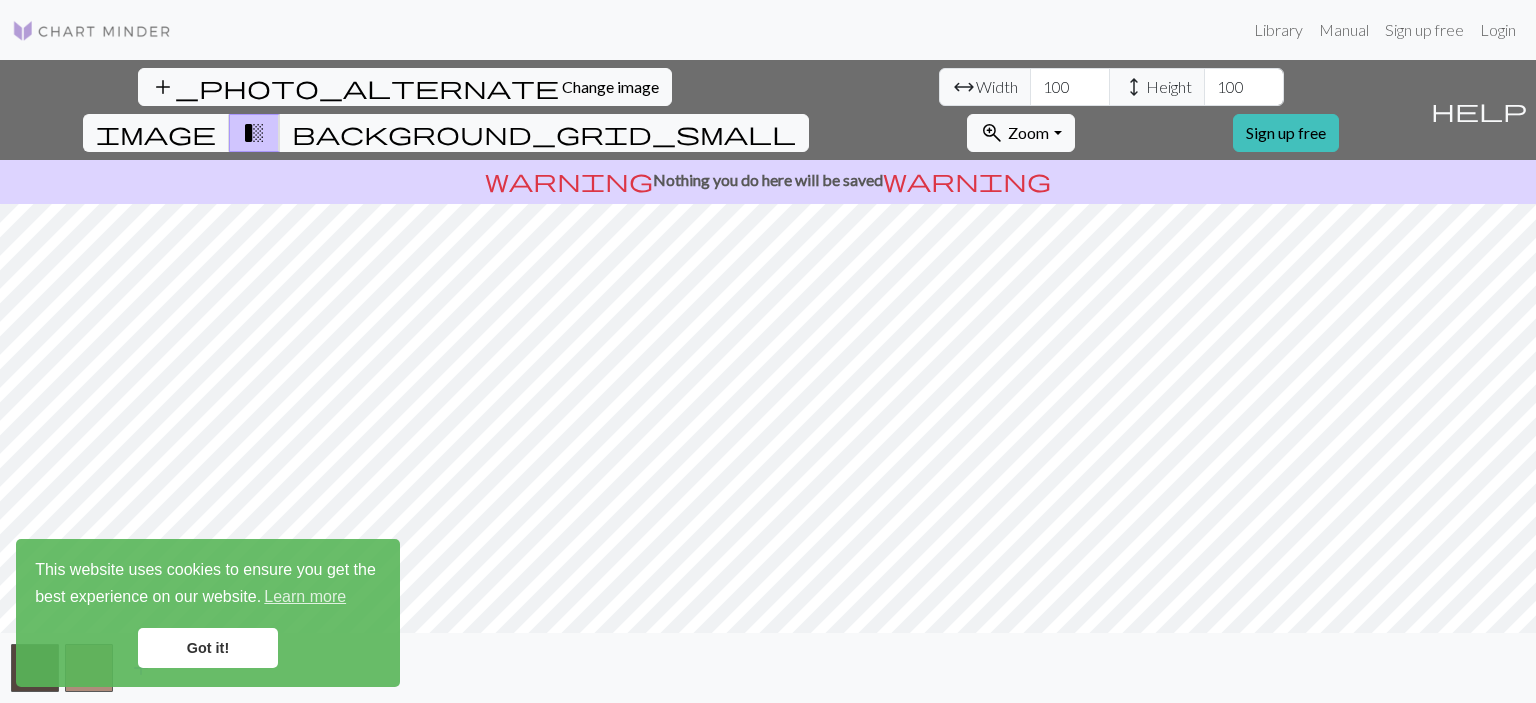 click on "Got it!" at bounding box center (208, 648) 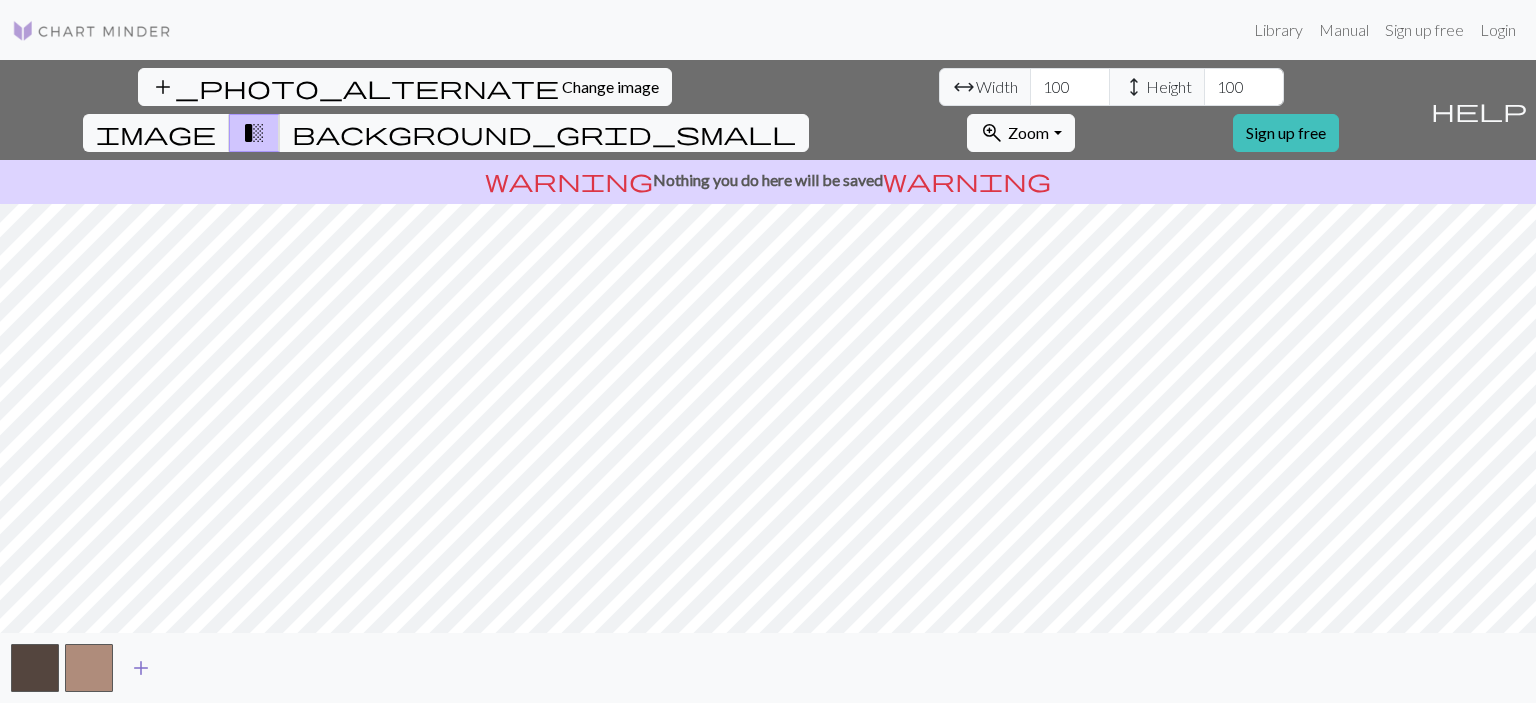 click on "add" at bounding box center (141, 668) 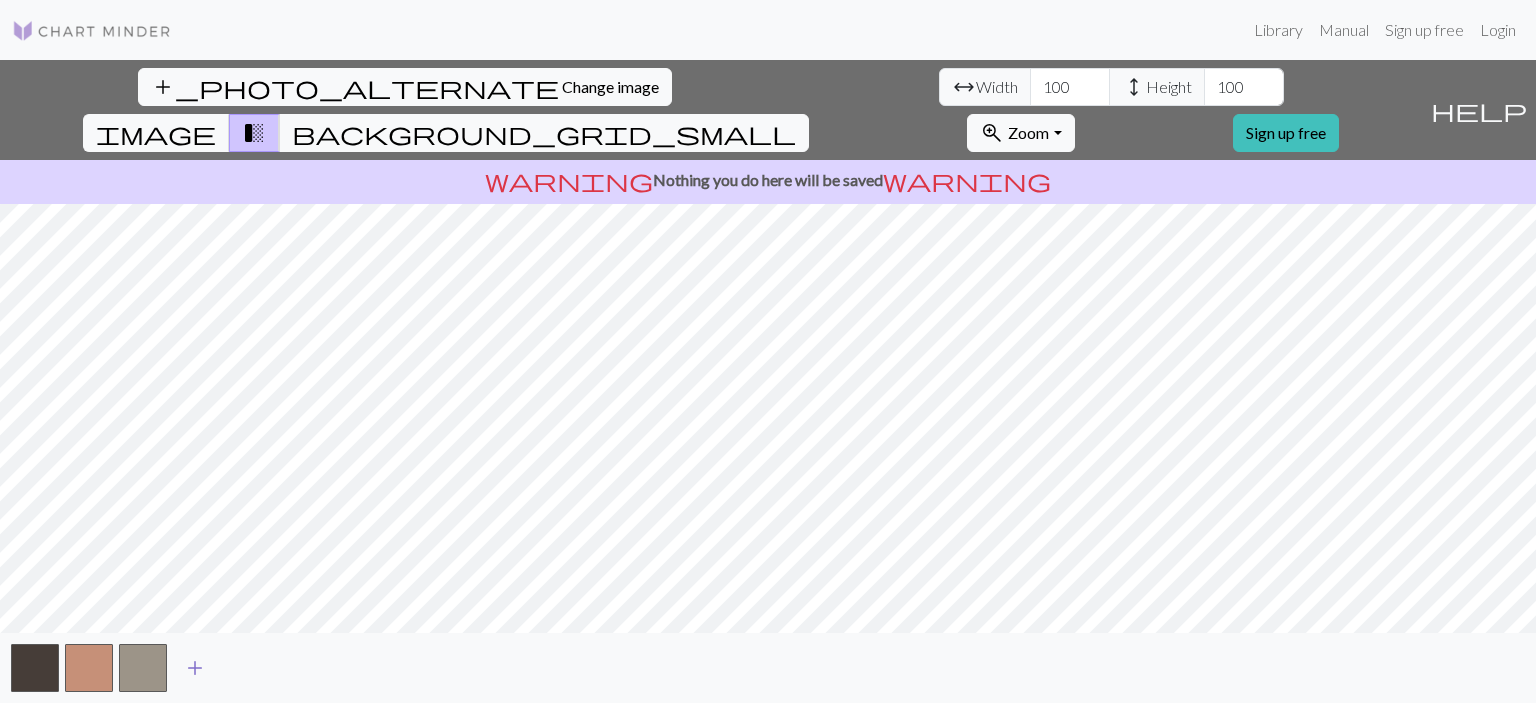 click on "add" at bounding box center (195, 668) 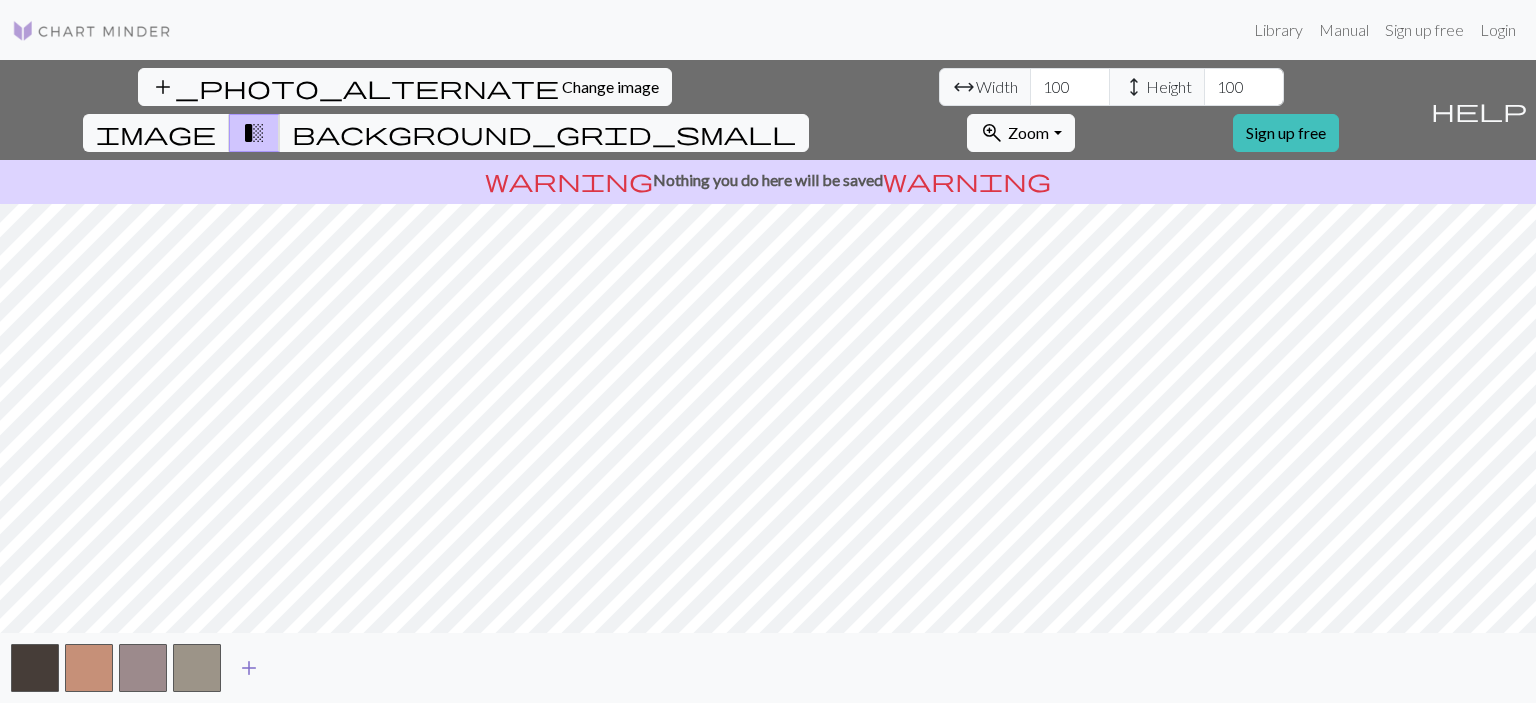 click on "add" at bounding box center (249, 668) 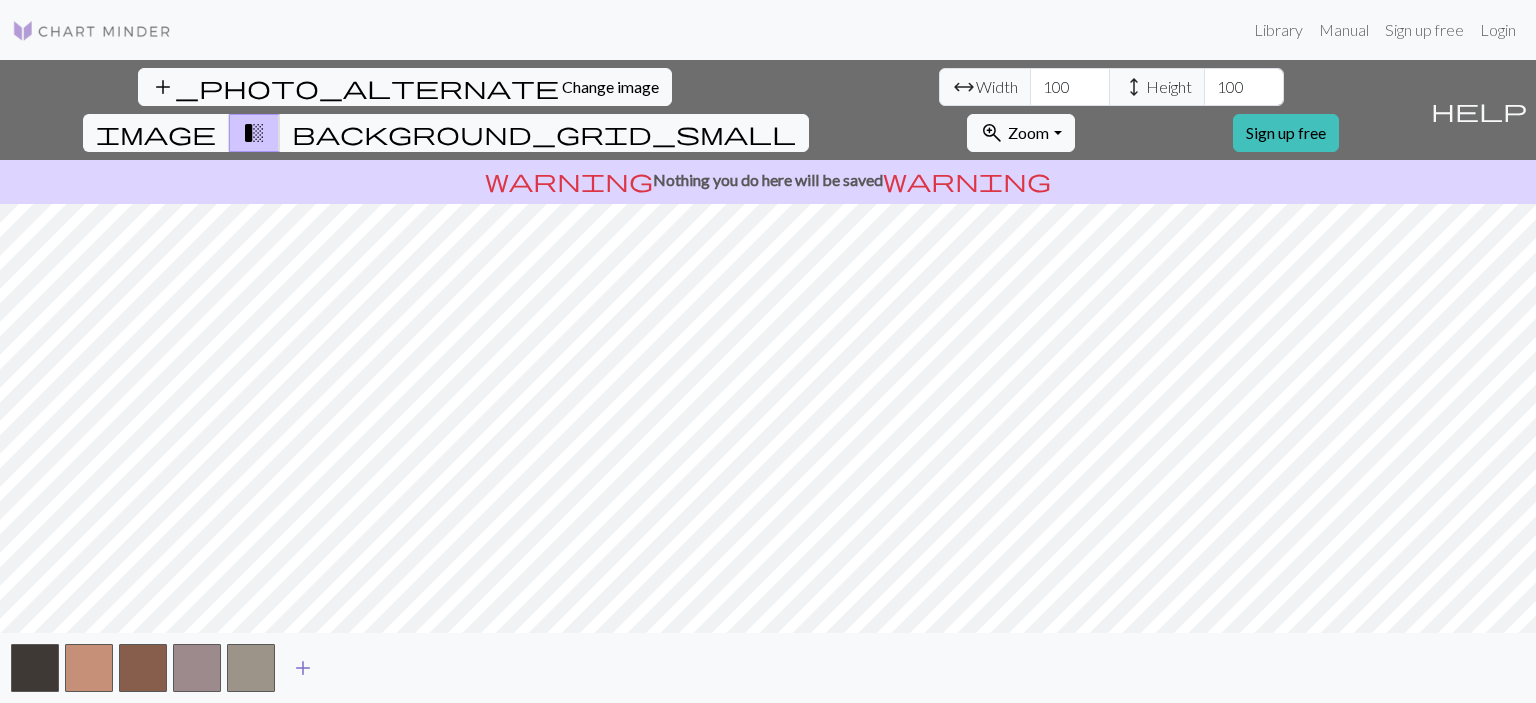 click on "add" at bounding box center [303, 668] 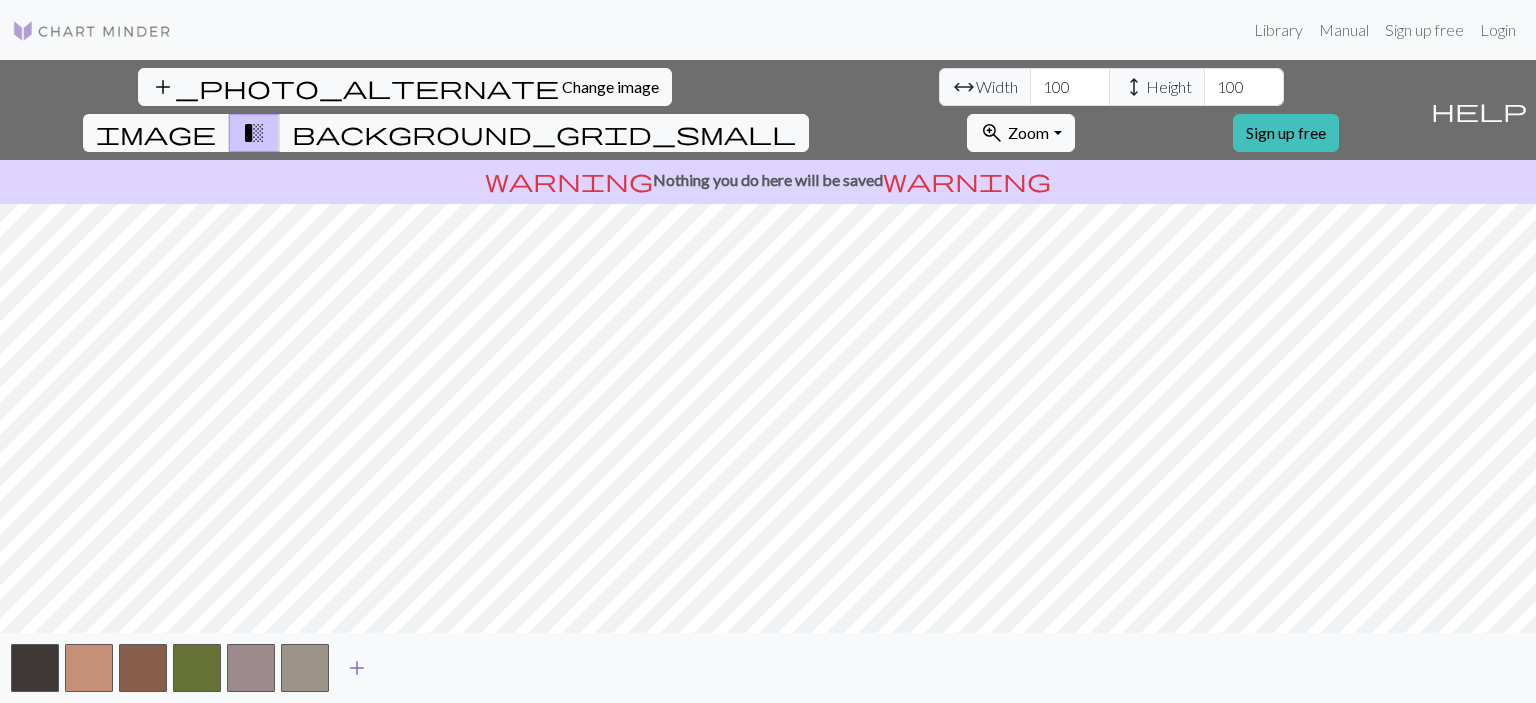click on "add" at bounding box center [357, 668] 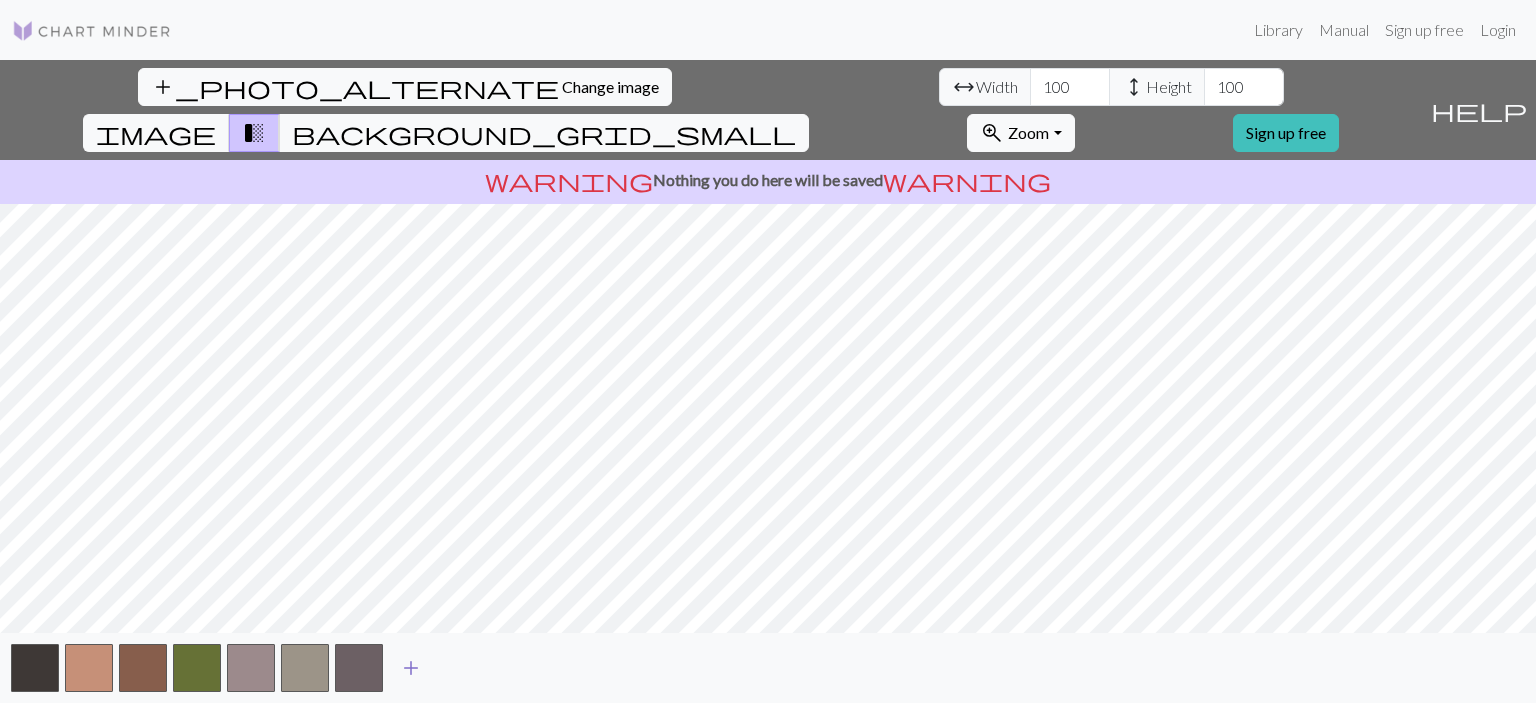 click on "add" at bounding box center [411, 668] 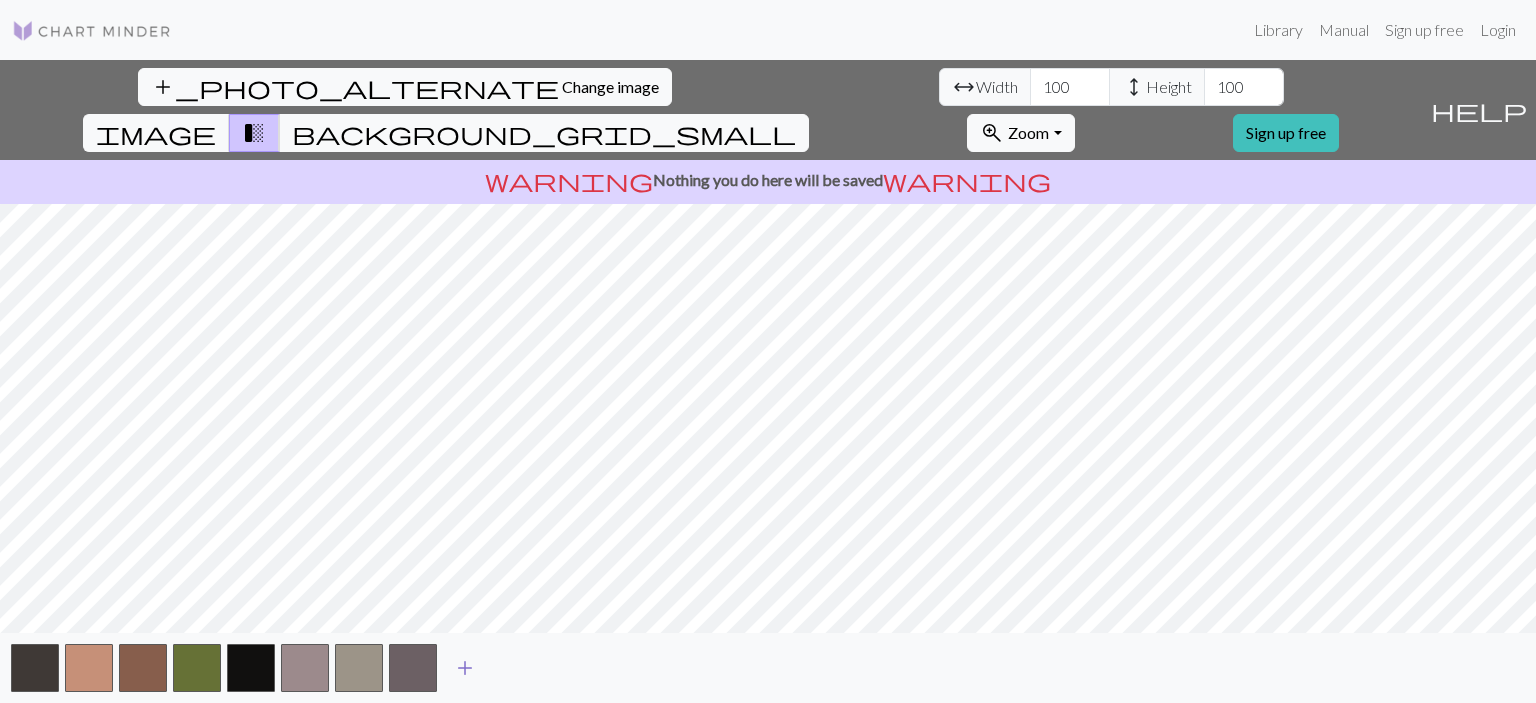 click on "add" at bounding box center [465, 668] 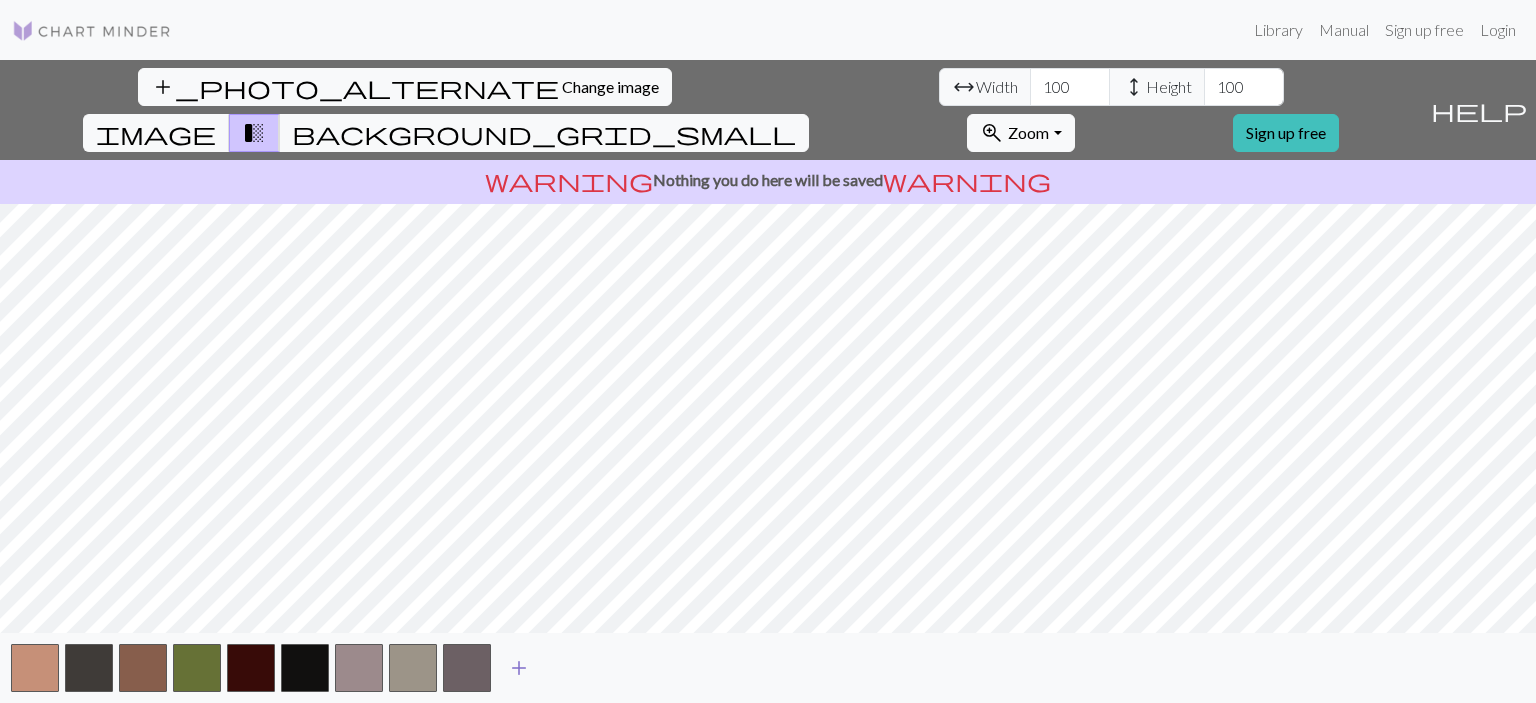 click on "add" at bounding box center [519, 668] 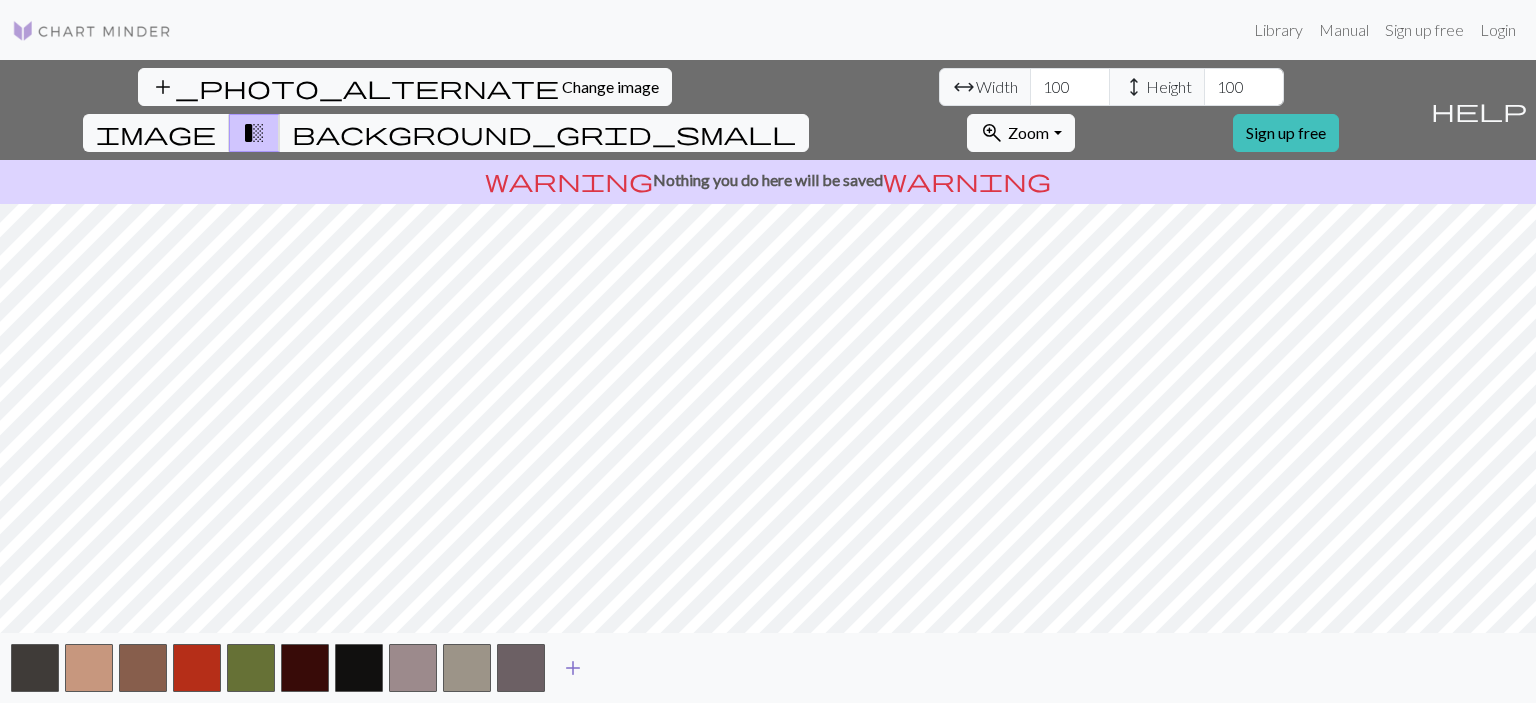 click on "add" at bounding box center (573, 668) 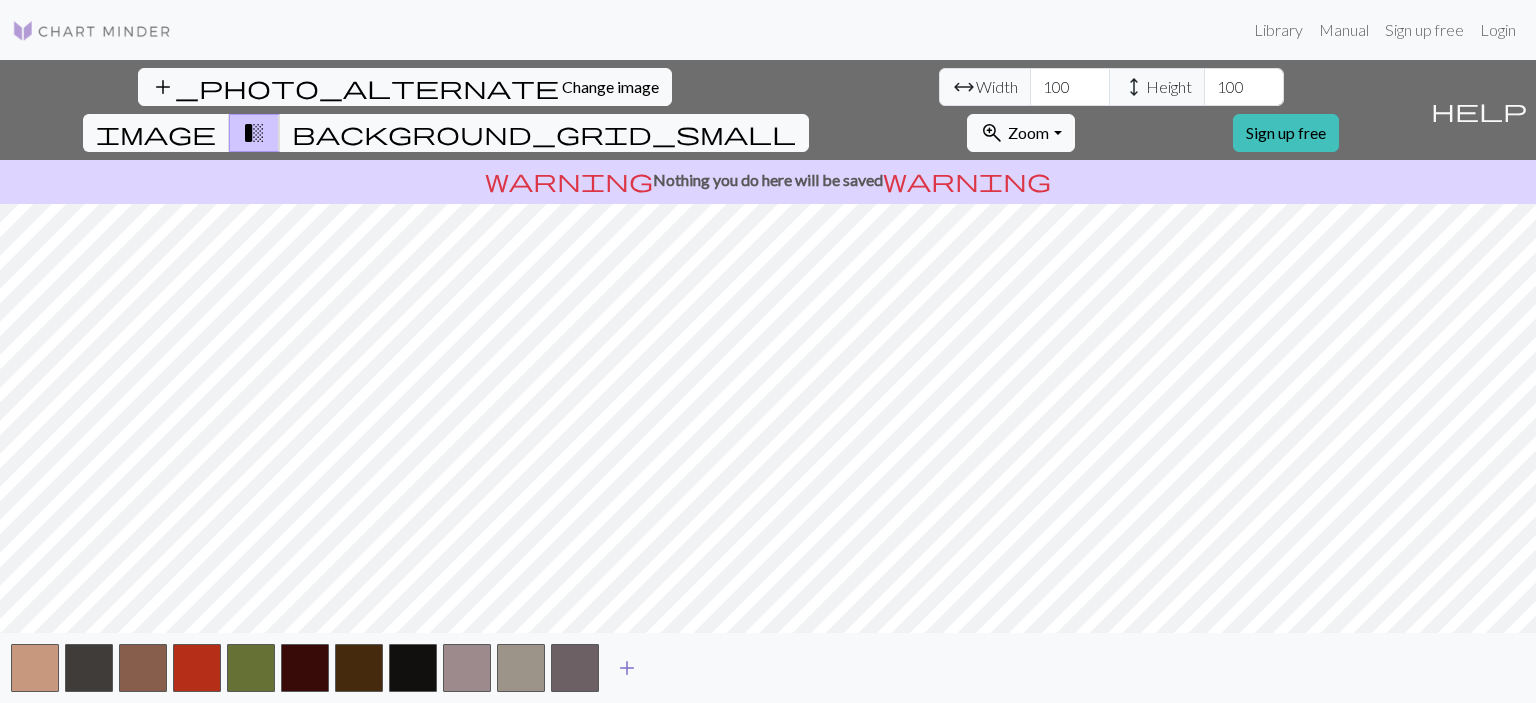 click on "add" at bounding box center [627, 668] 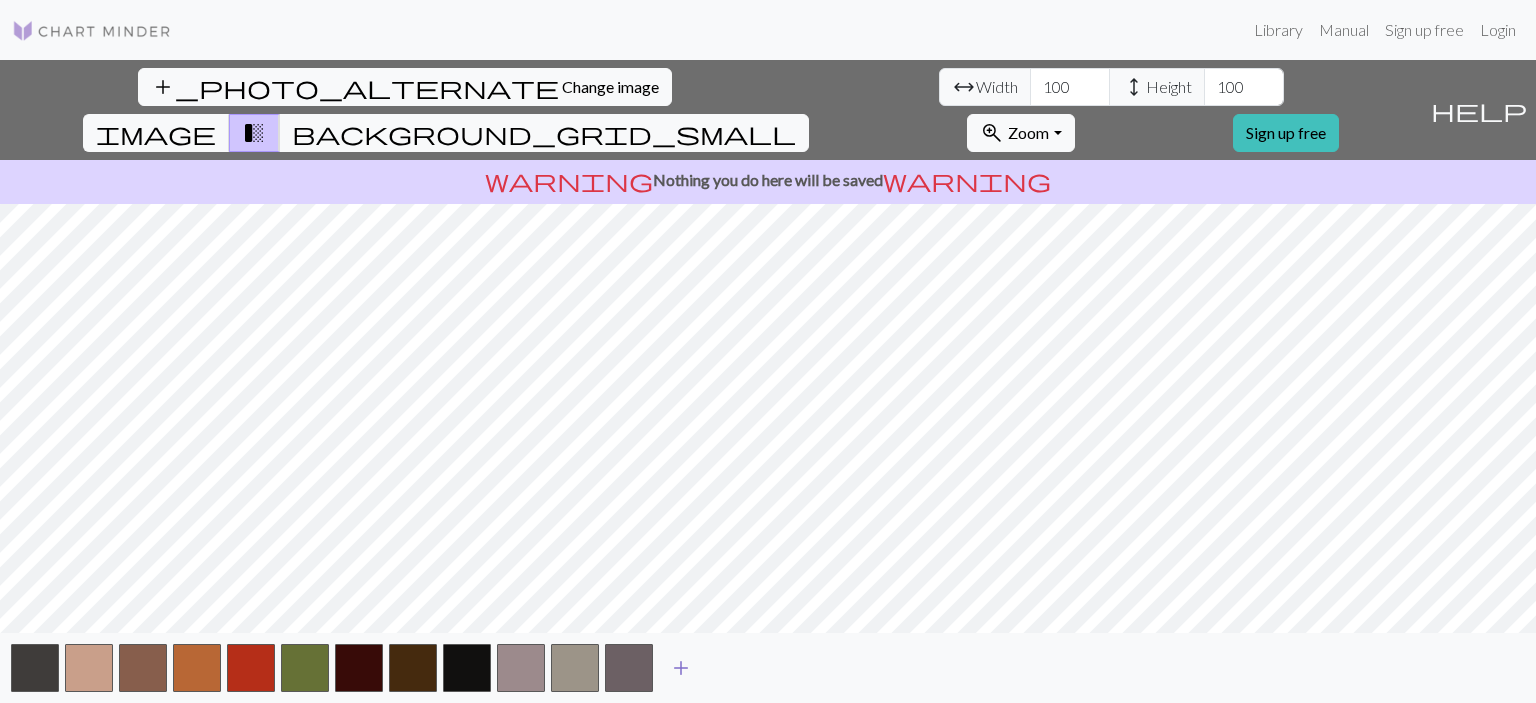 click on "add" at bounding box center [681, 668] 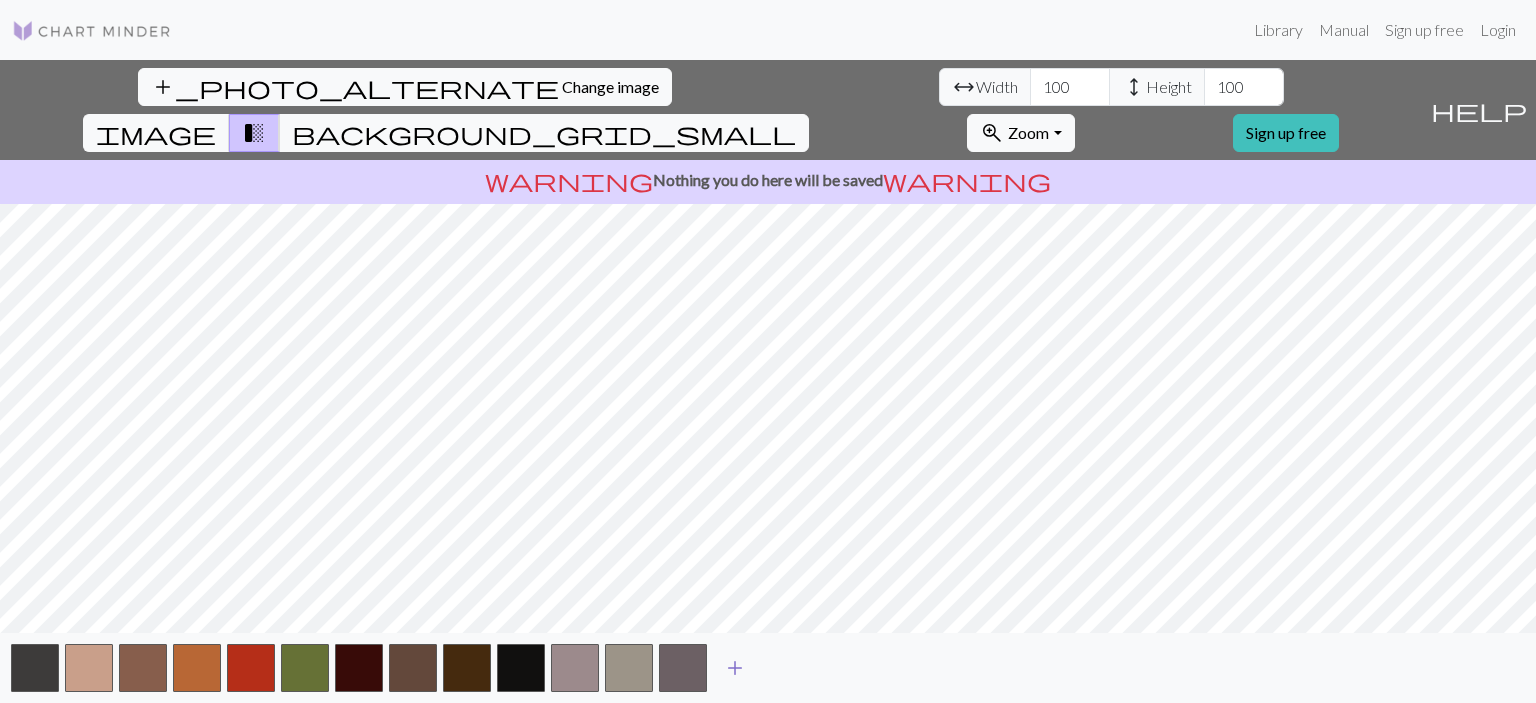click on "add" at bounding box center [735, 668] 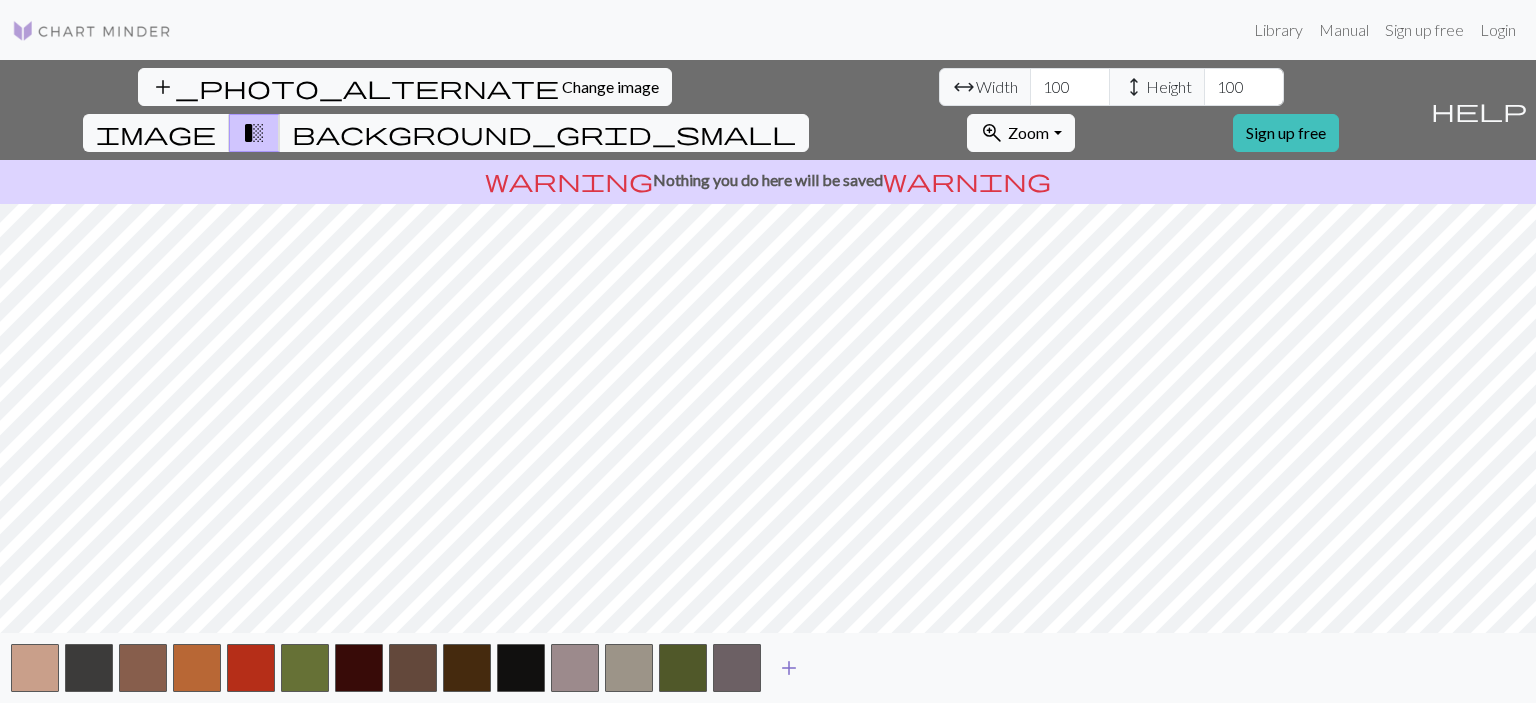 click on "add" at bounding box center [789, 668] 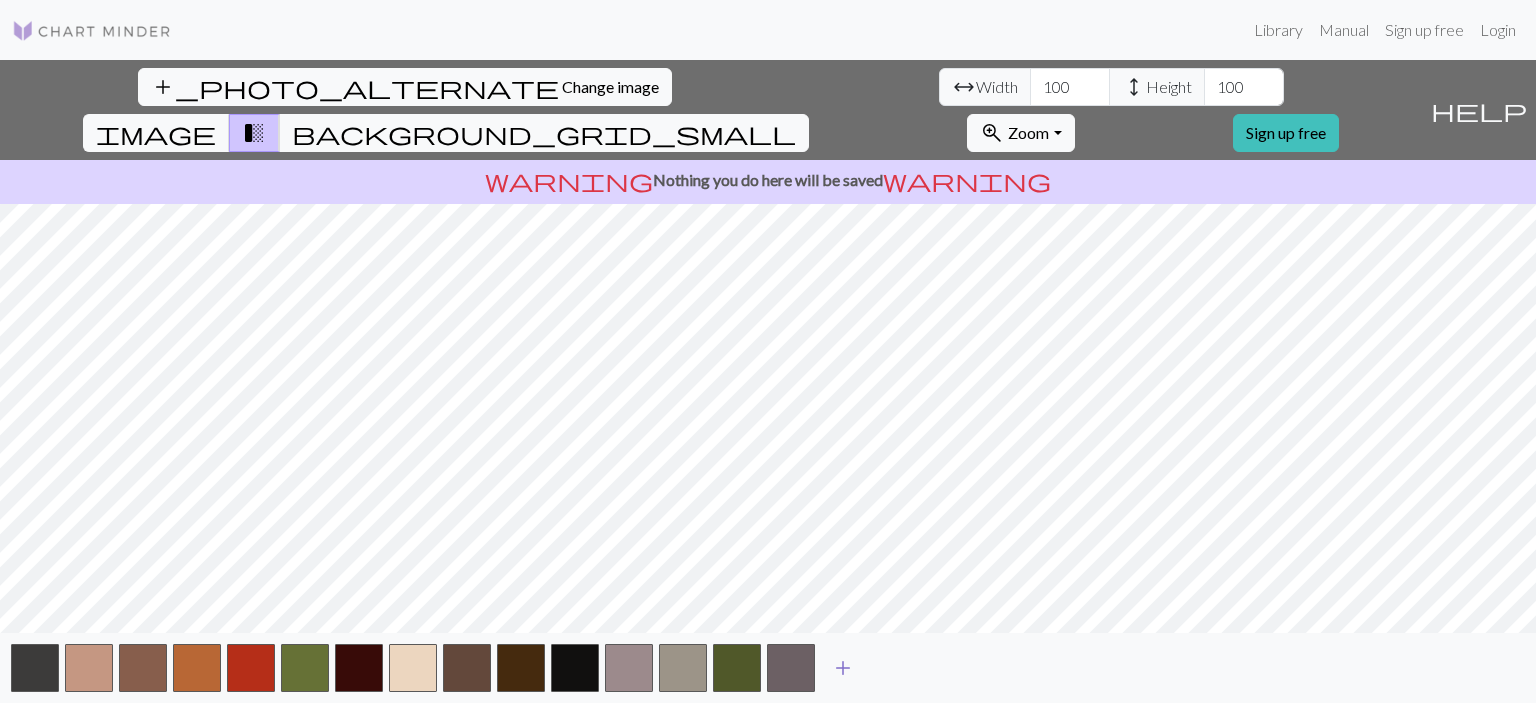 click on "add" at bounding box center [843, 668] 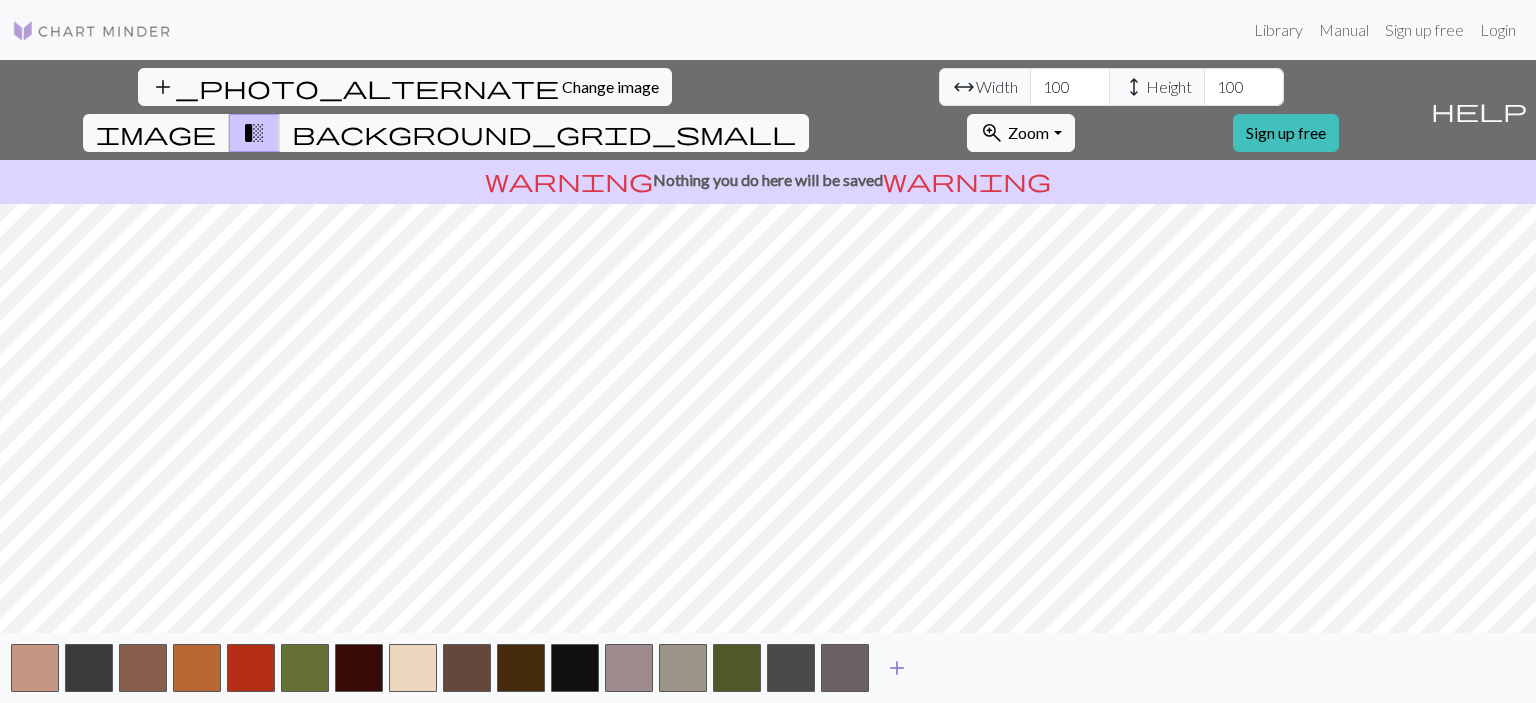 click on "add" at bounding box center (897, 668) 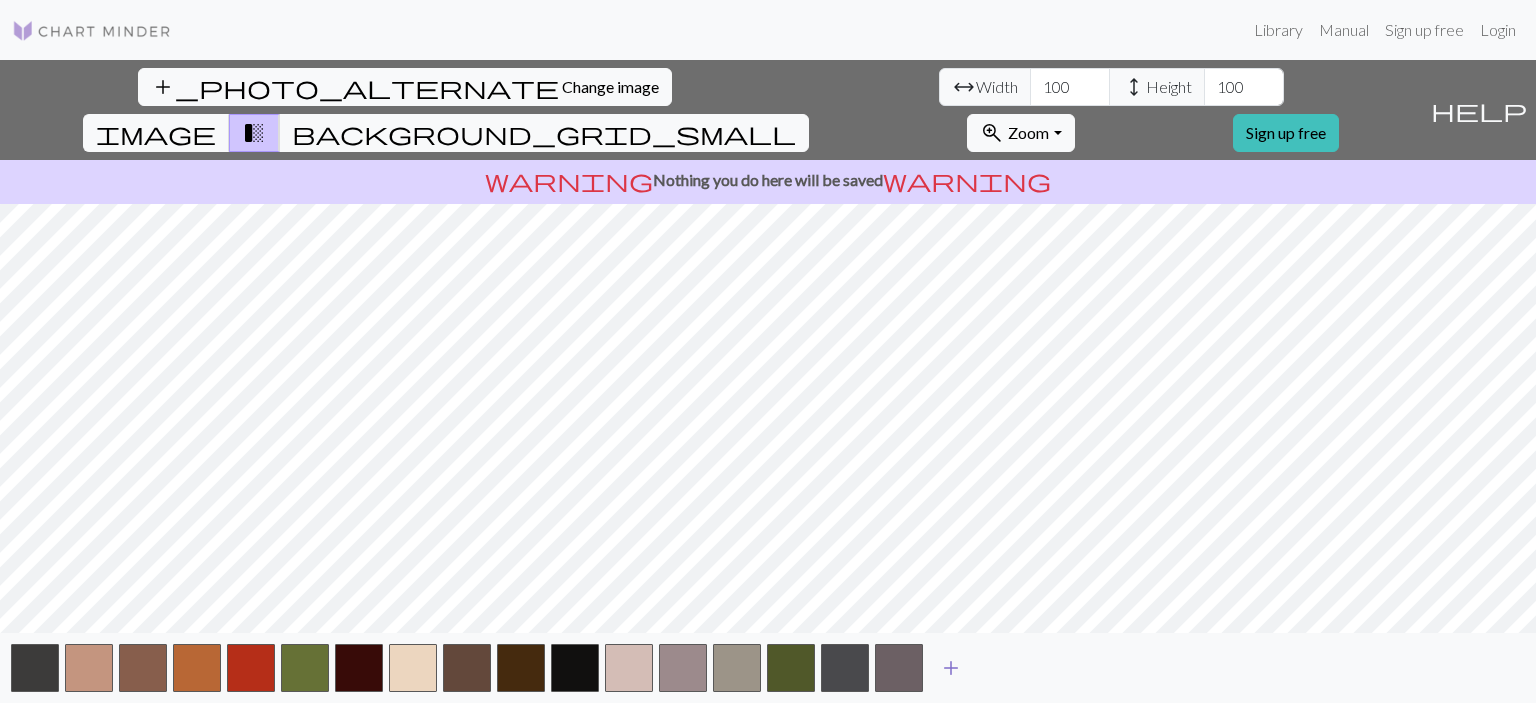 click on "add" at bounding box center [951, 668] 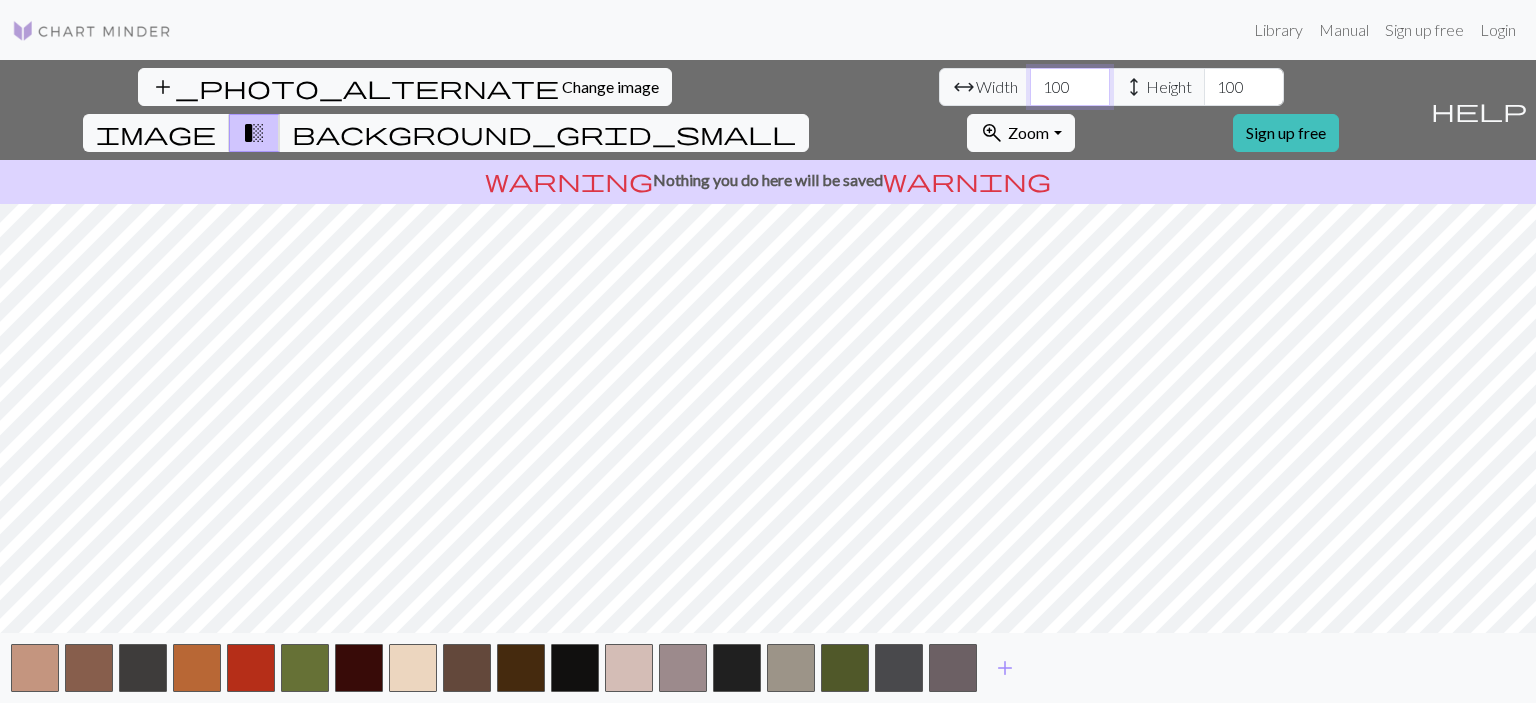 drag, startPoint x: 472, startPoint y: 88, endPoint x: 408, endPoint y: 73, distance: 65.734314 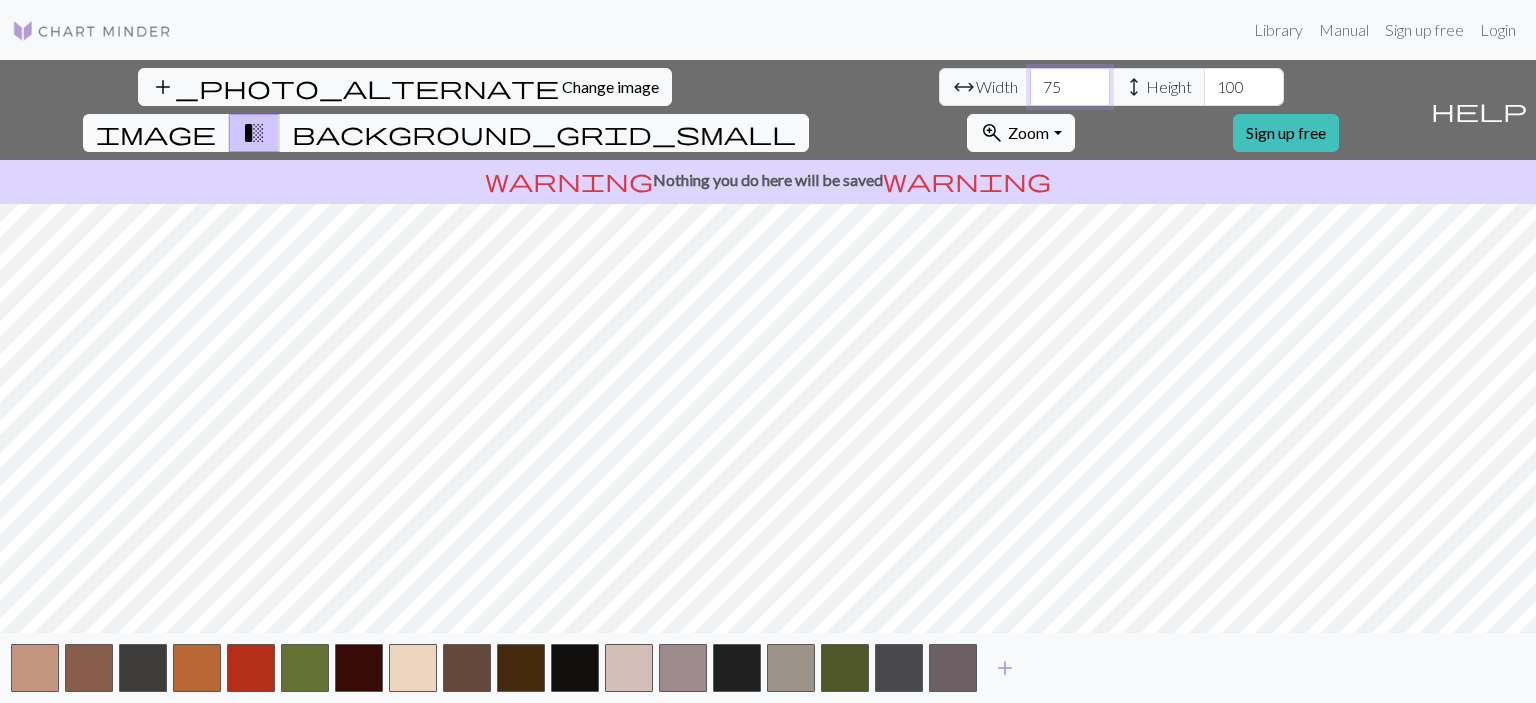 type on "75" 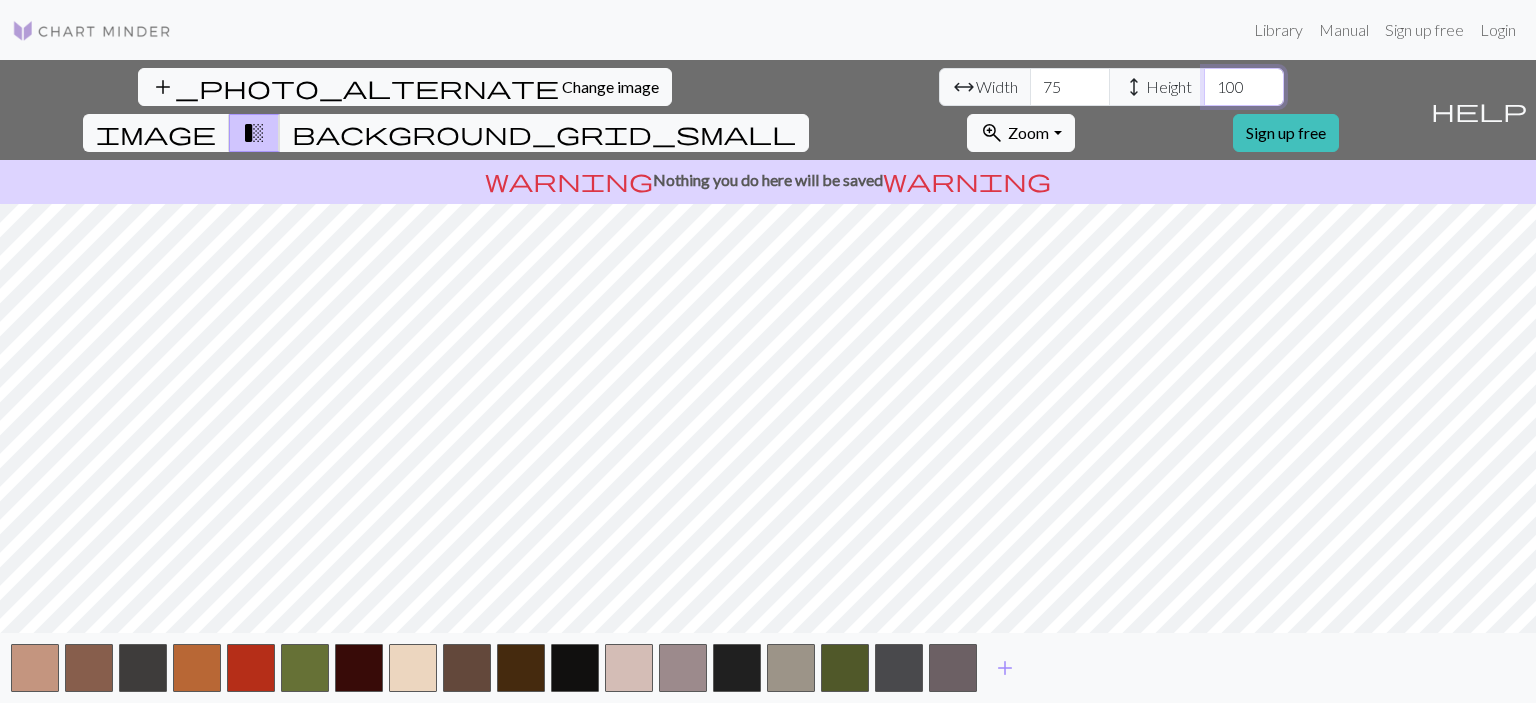 drag, startPoint x: 652, startPoint y: 91, endPoint x: 619, endPoint y: 86, distance: 33.37664 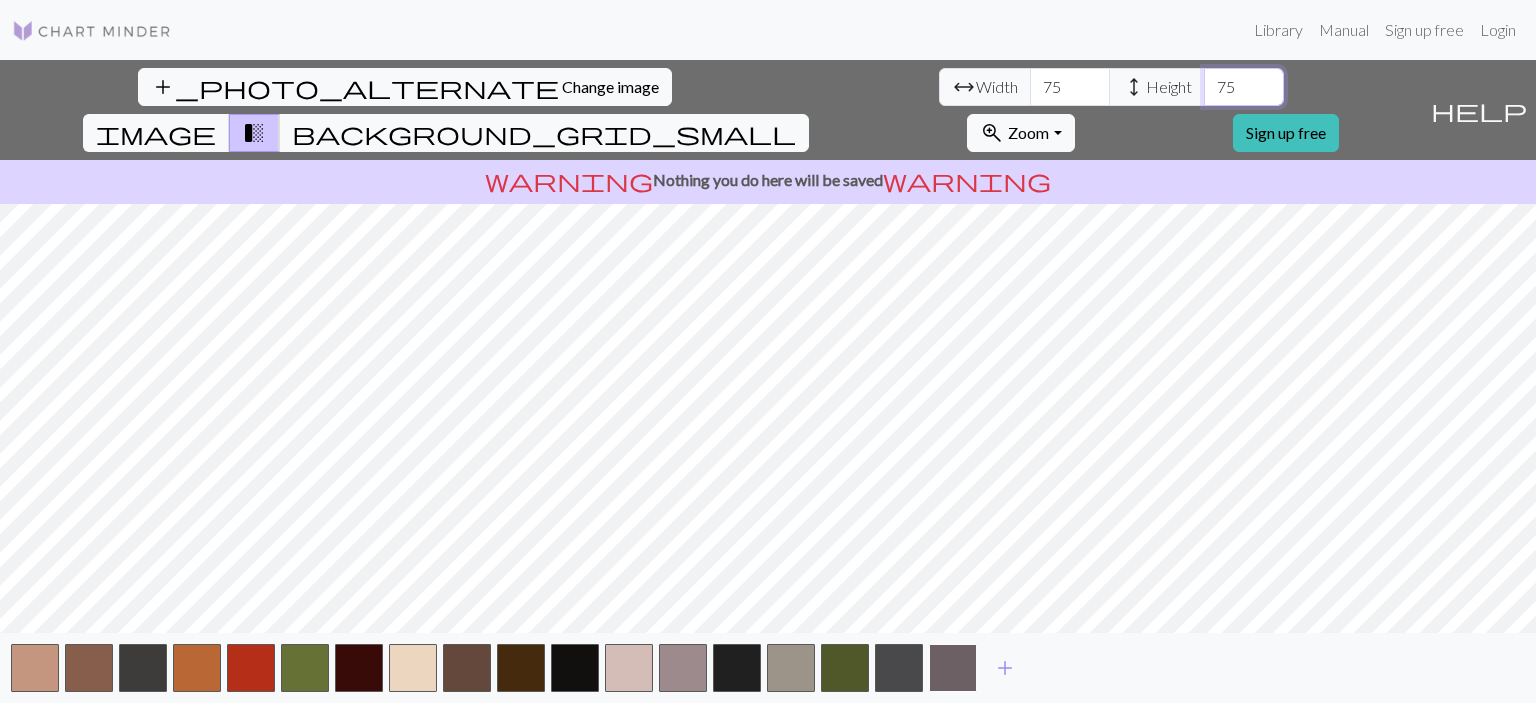 type on "75" 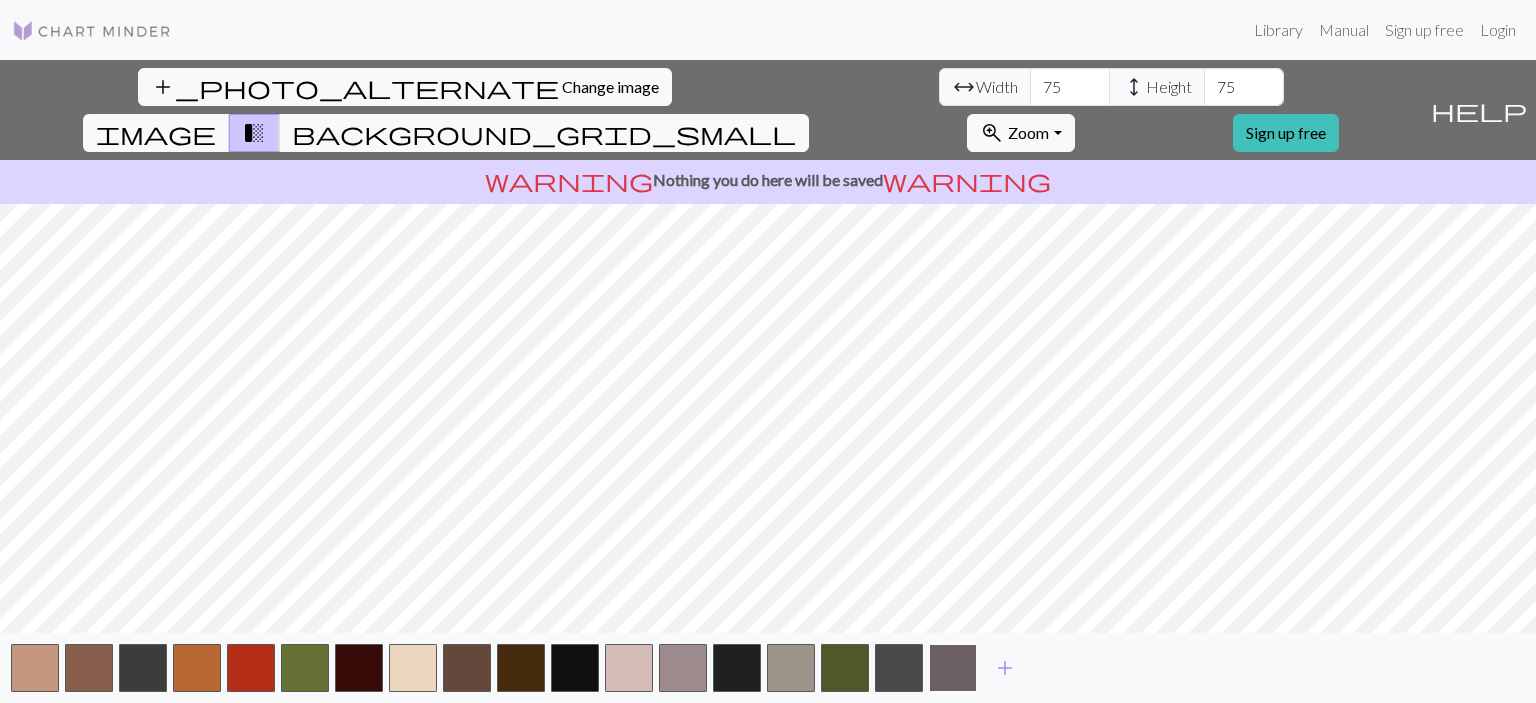click at bounding box center (953, 668) 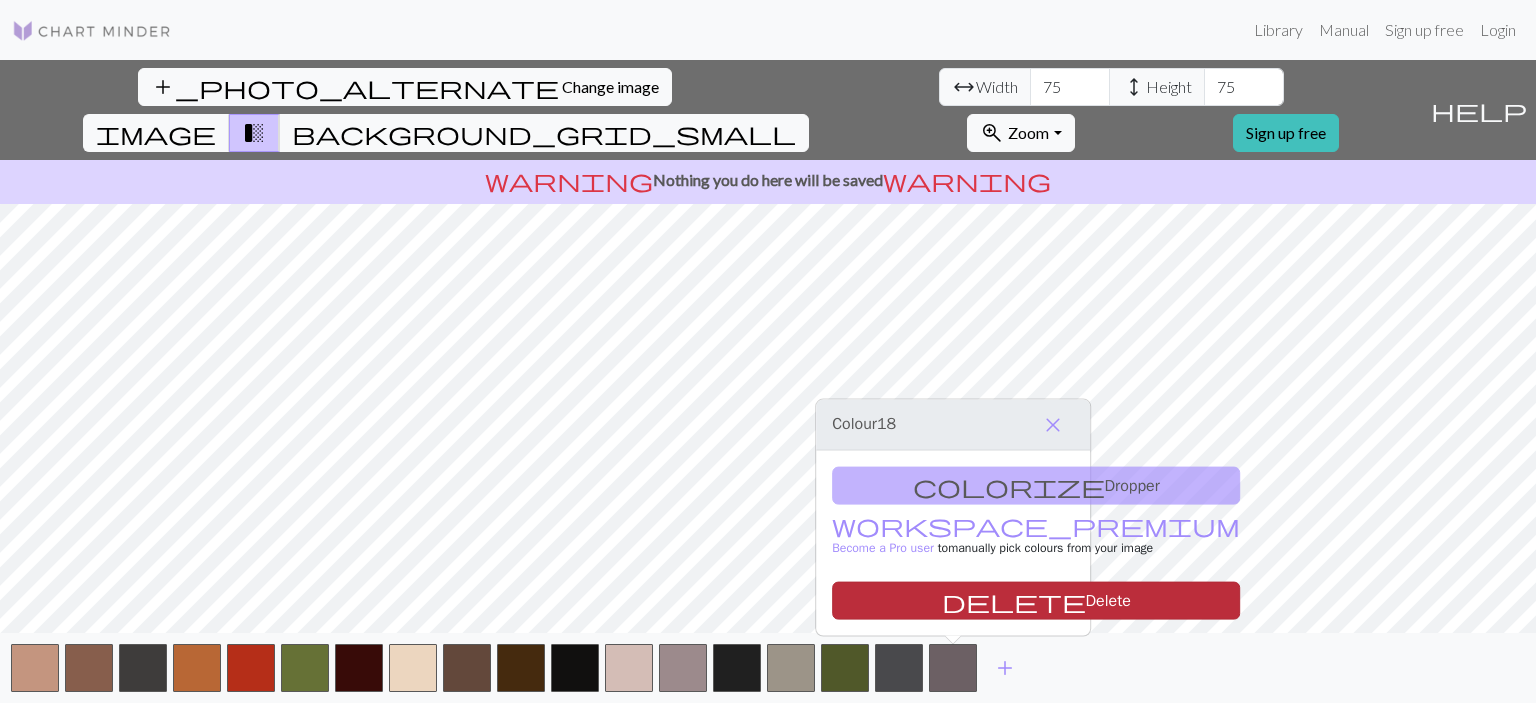 click on "delete Delete" at bounding box center (1036, 601) 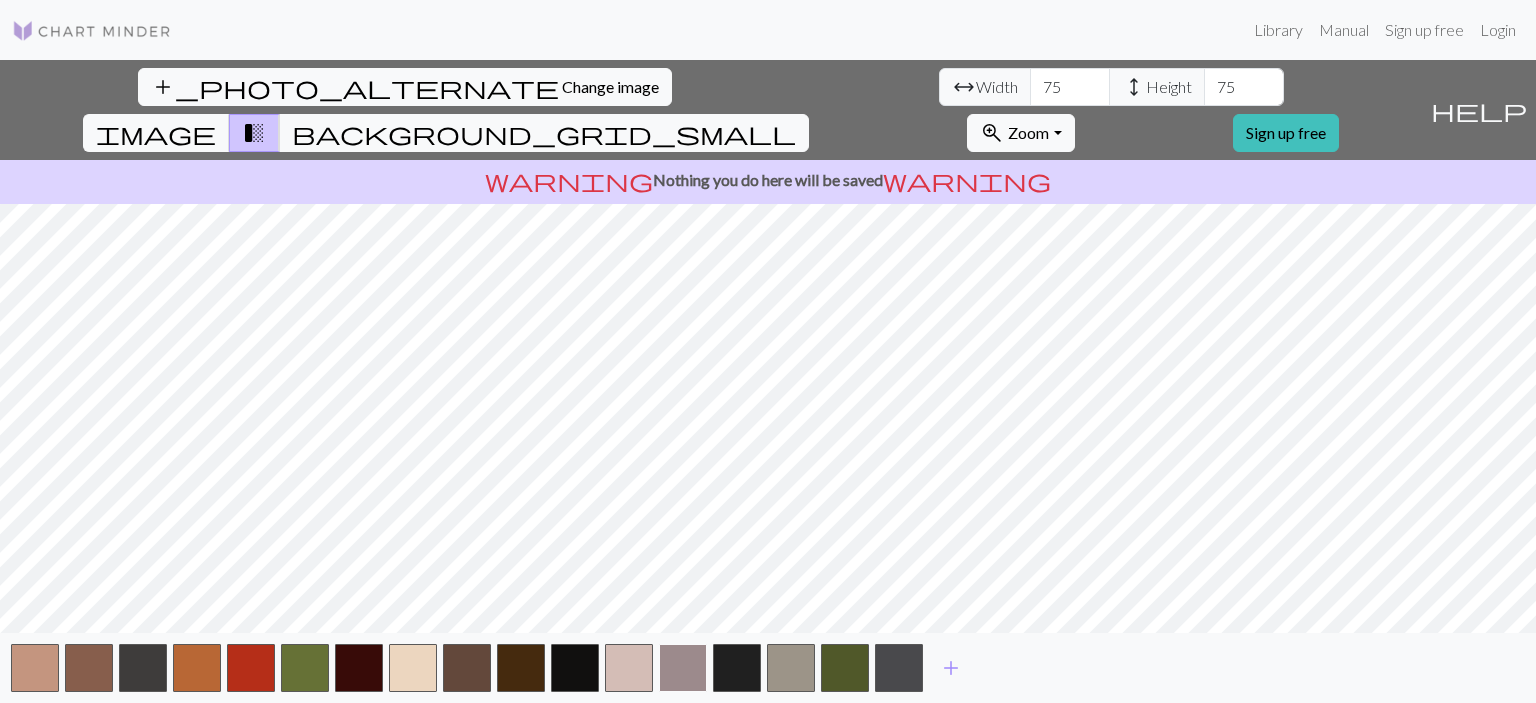 click at bounding box center (683, 668) 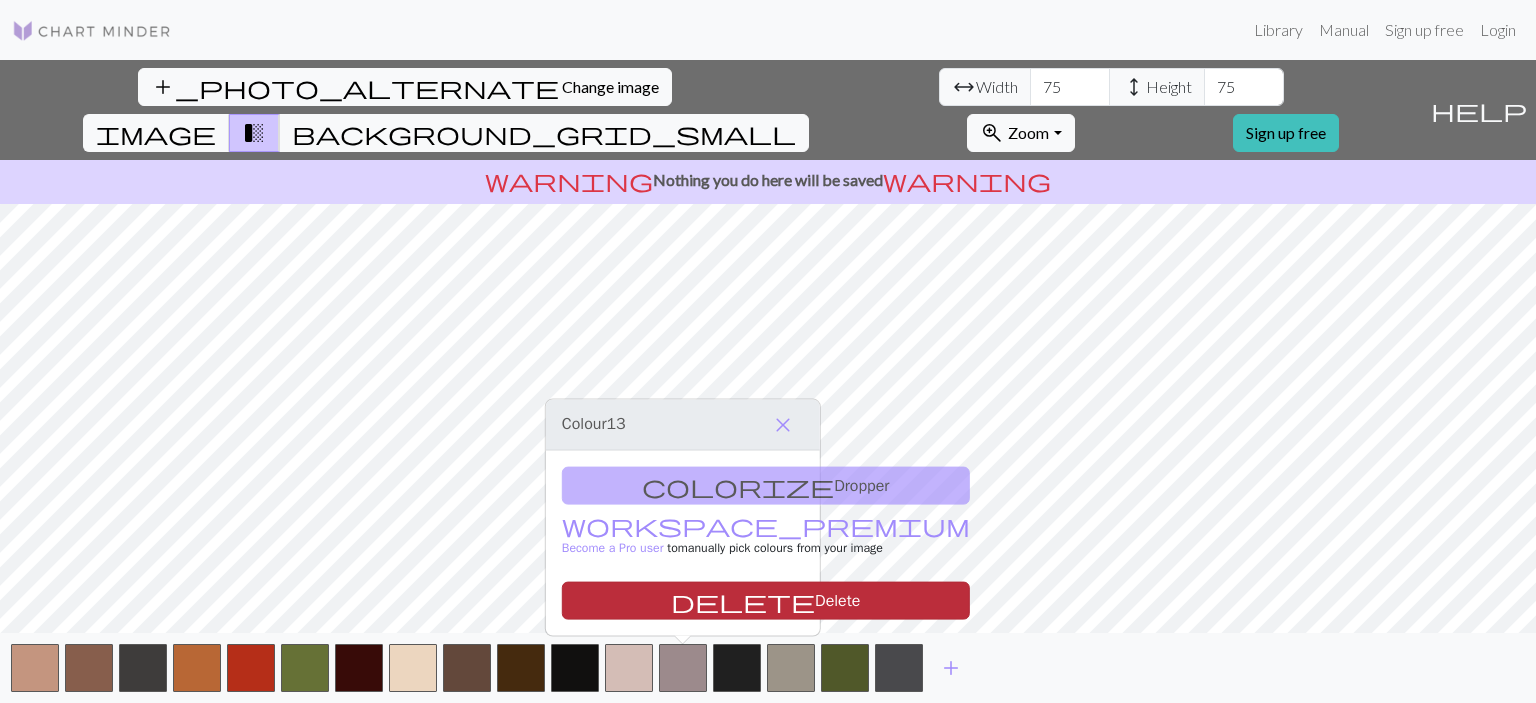 click on "delete Delete" at bounding box center (766, 601) 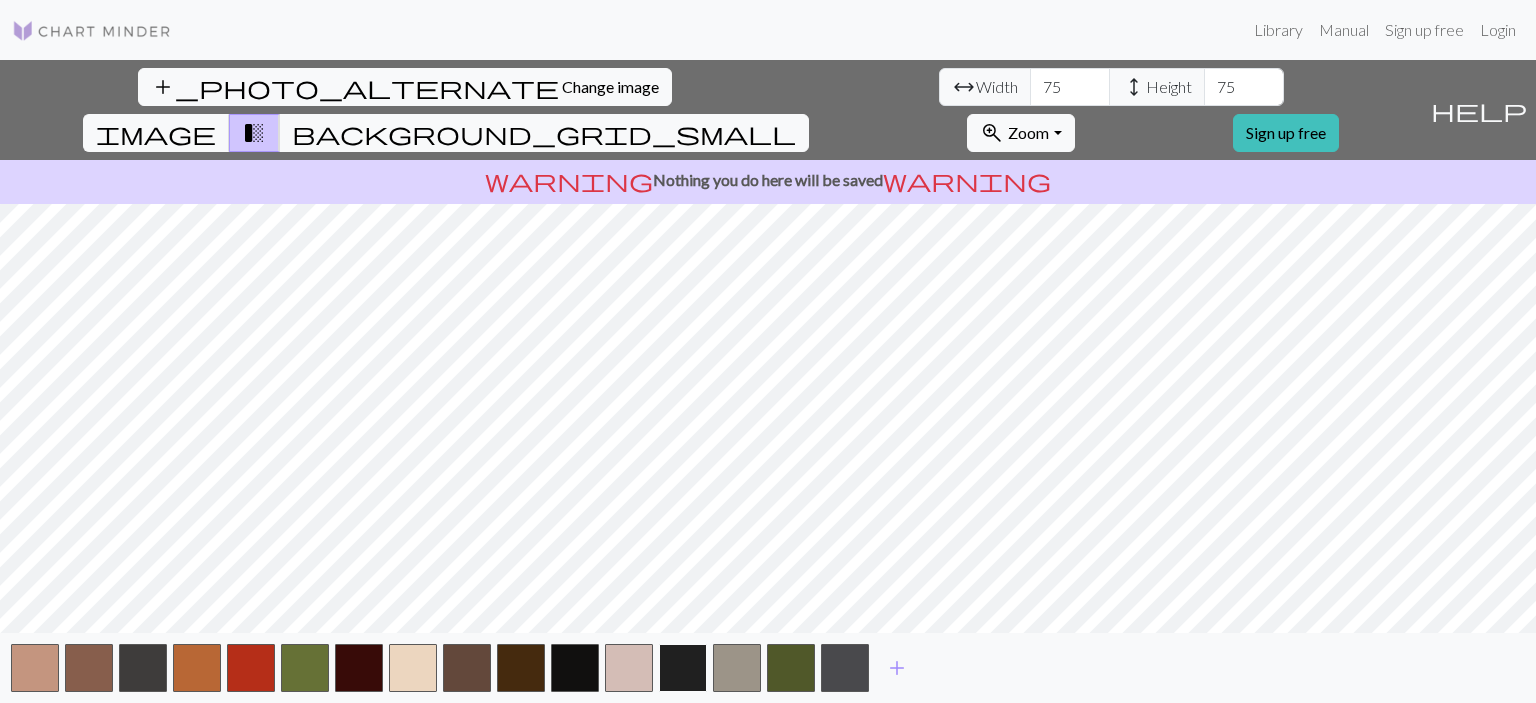 click at bounding box center [683, 668] 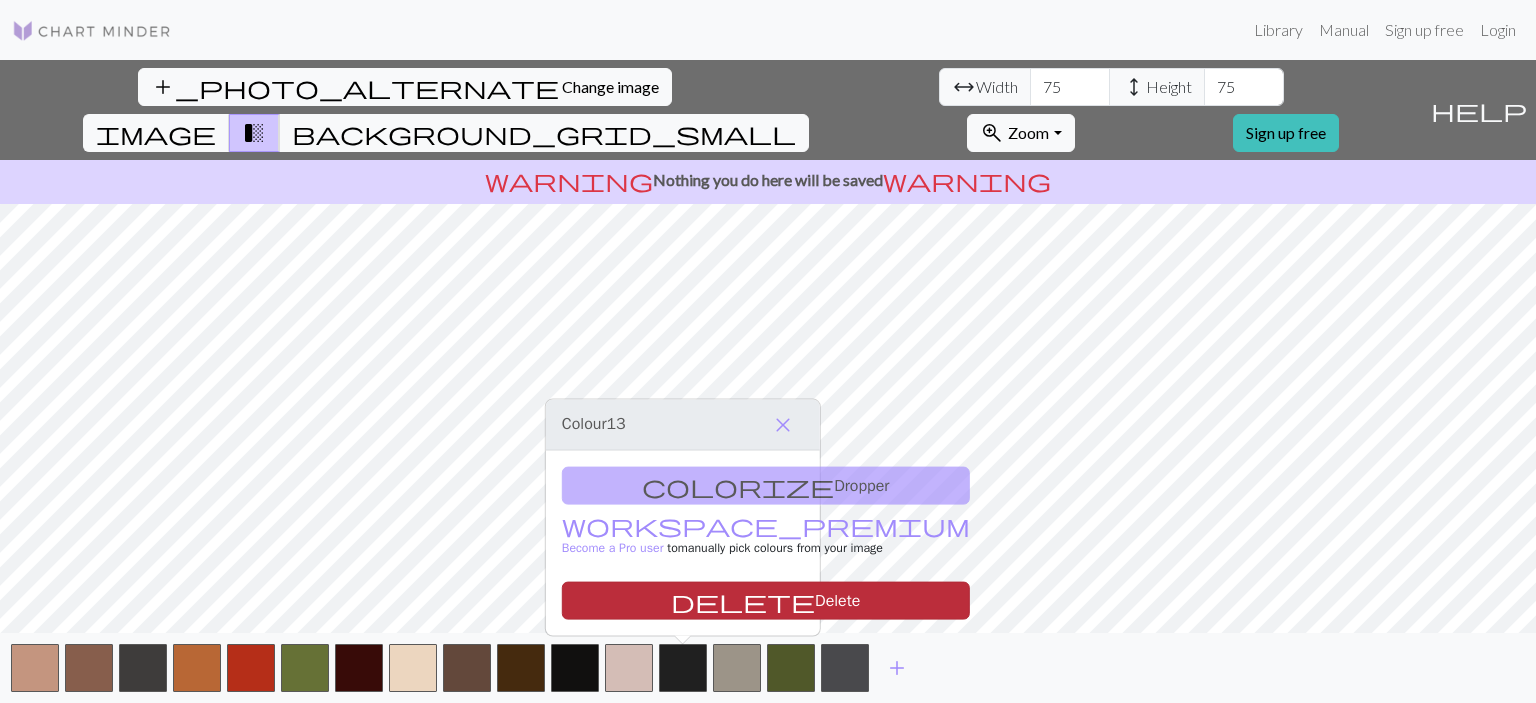 click on "delete Delete" at bounding box center (766, 601) 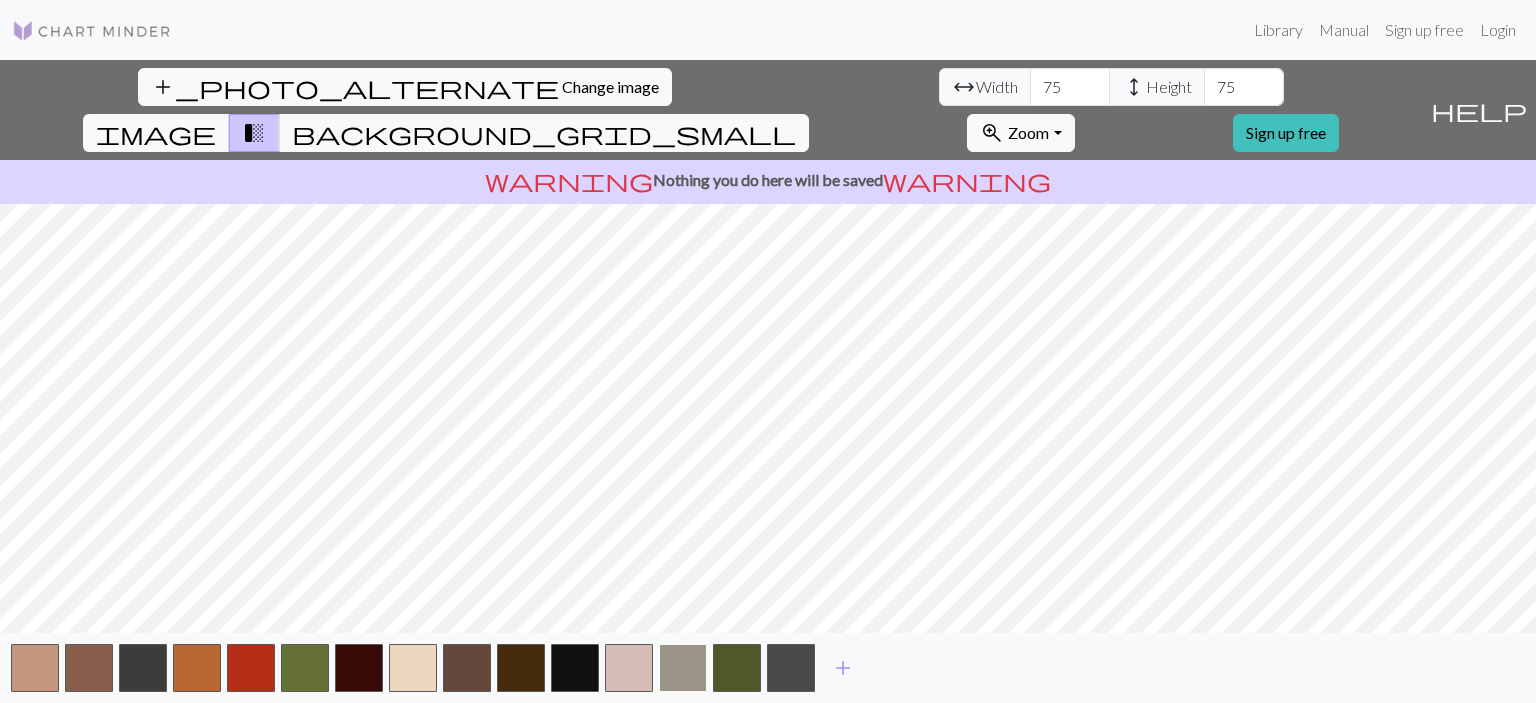 click at bounding box center (683, 668) 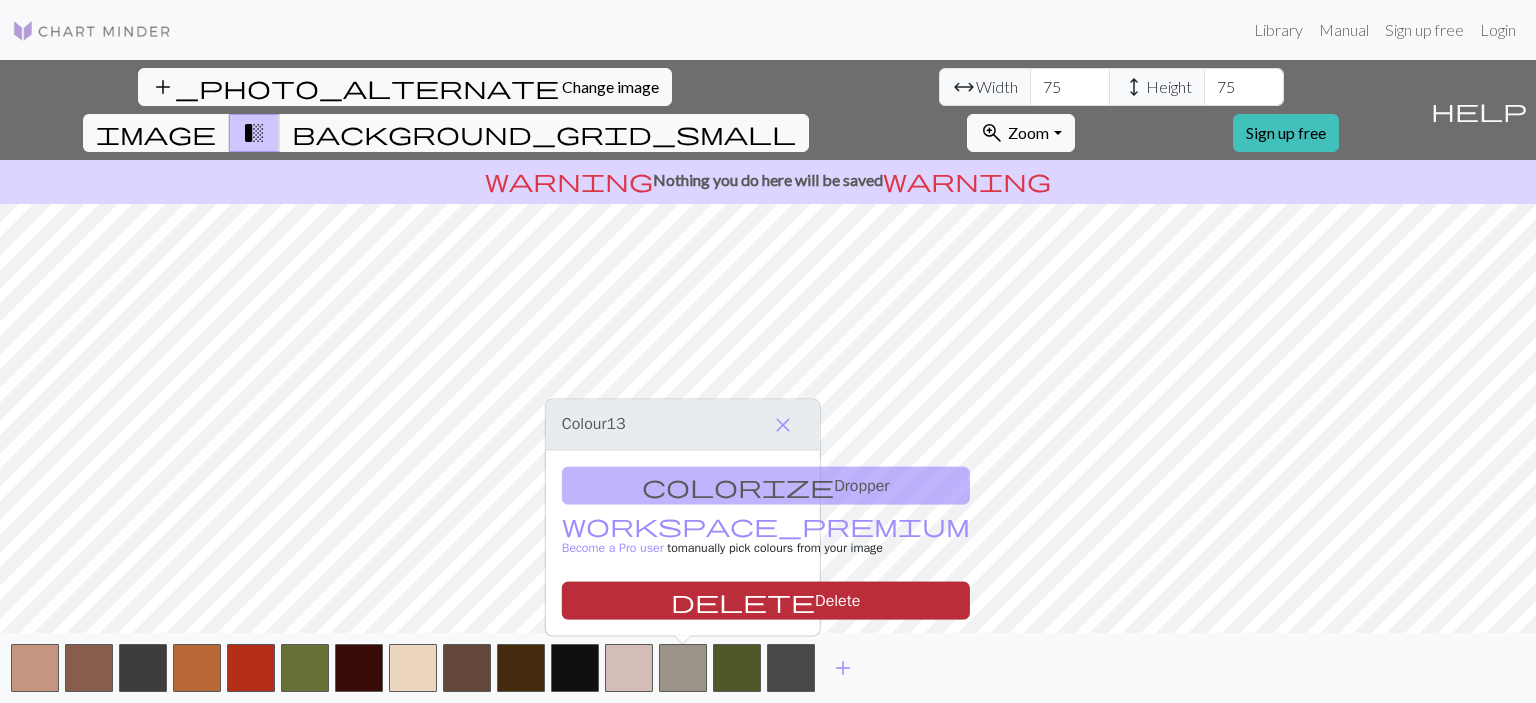 drag, startPoint x: 702, startPoint y: 593, endPoint x: 700, endPoint y: 619, distance: 26.076809 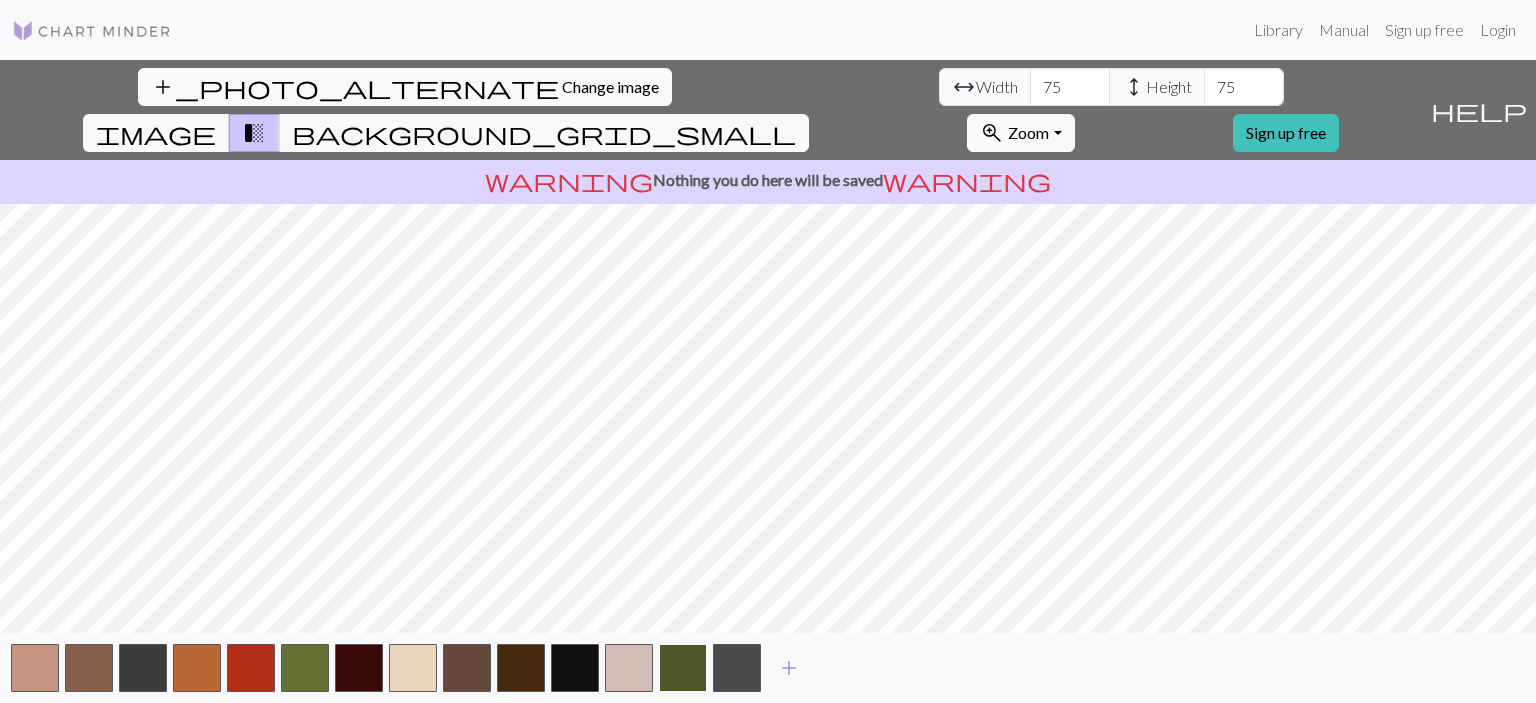 click at bounding box center [683, 668] 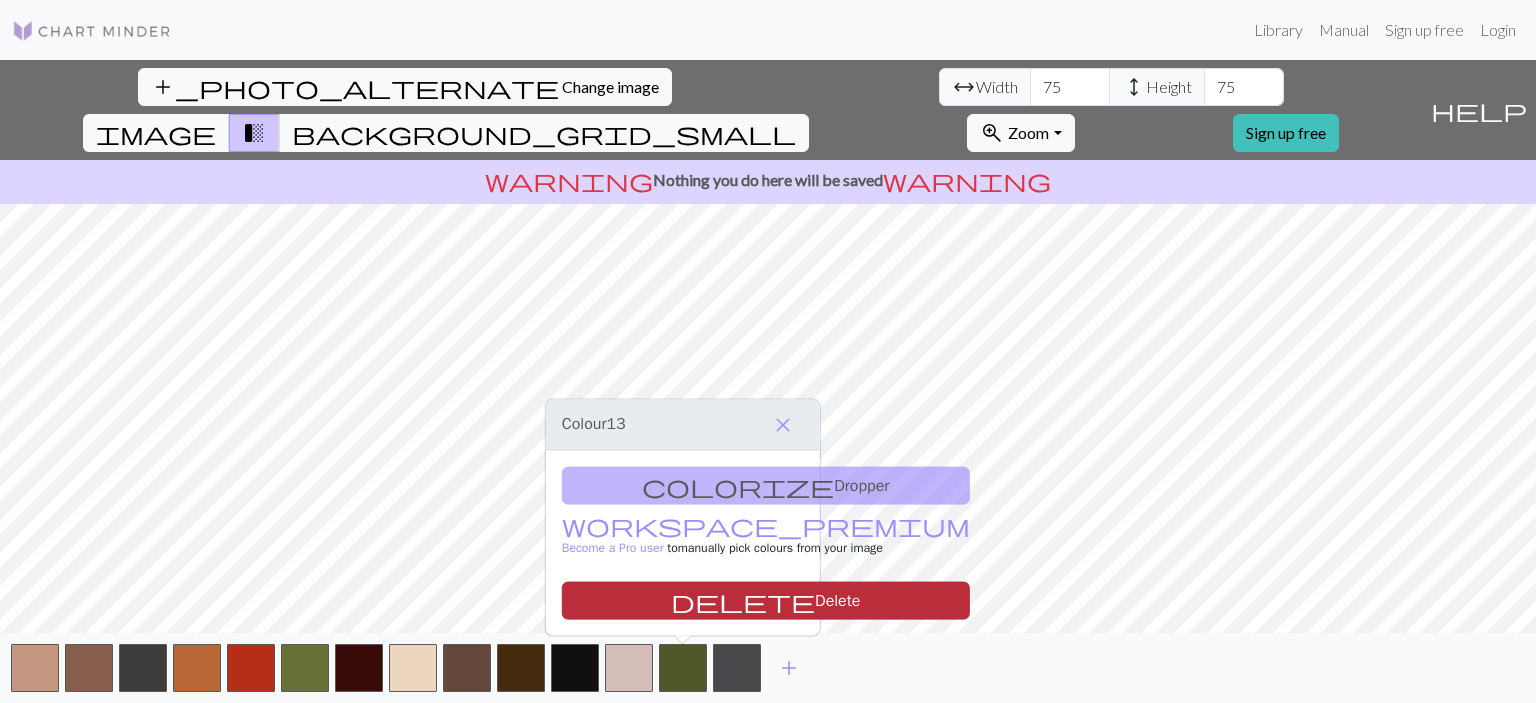click on "delete Delete" at bounding box center (766, 601) 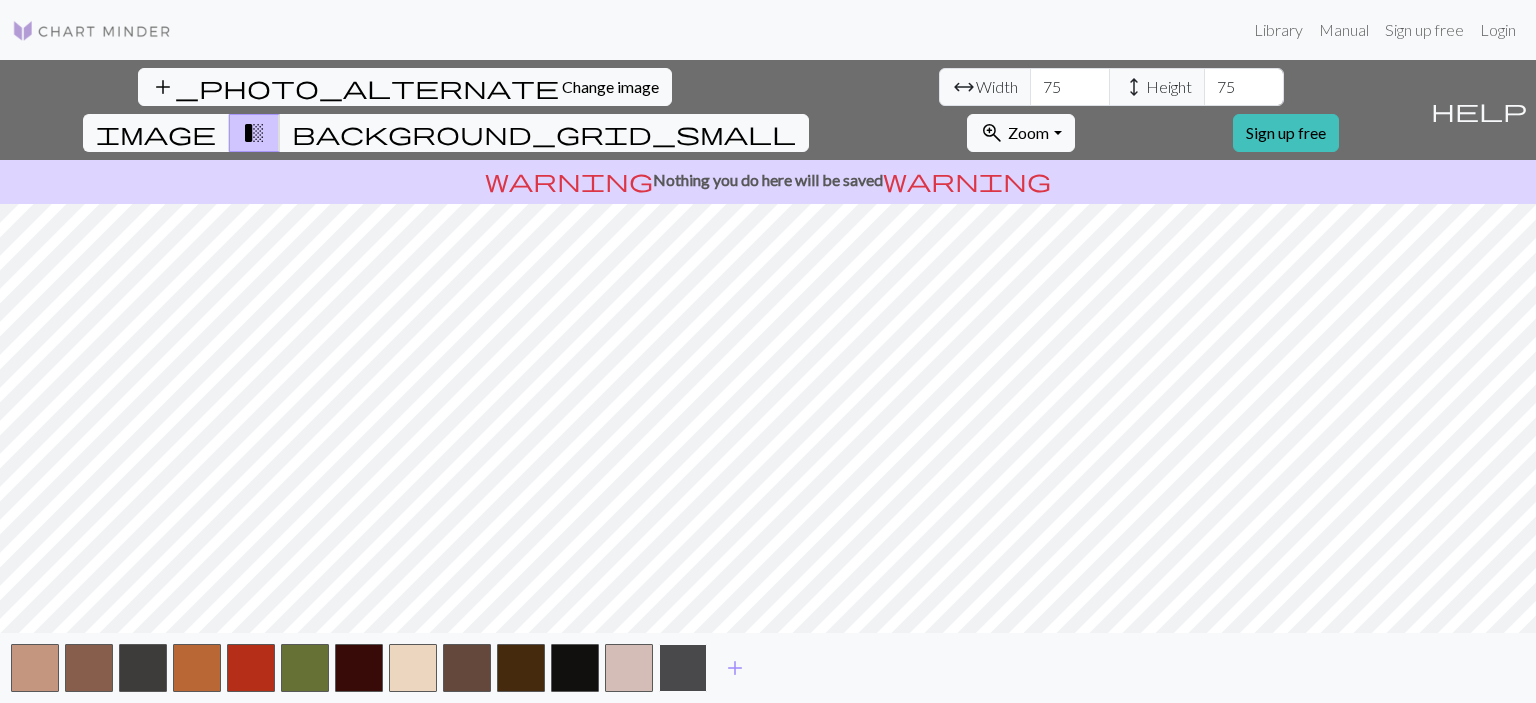 click at bounding box center (683, 668) 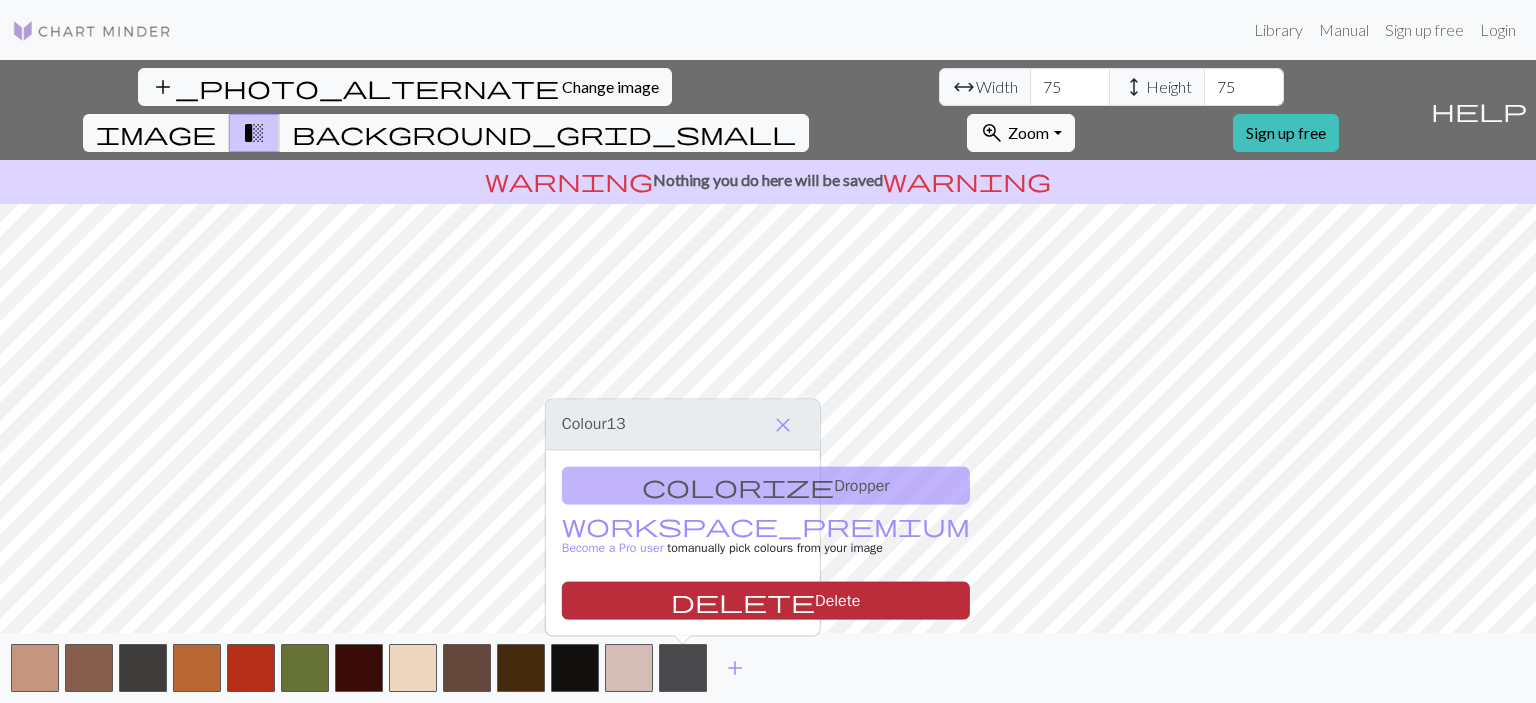 click on "delete Delete" at bounding box center (766, 601) 